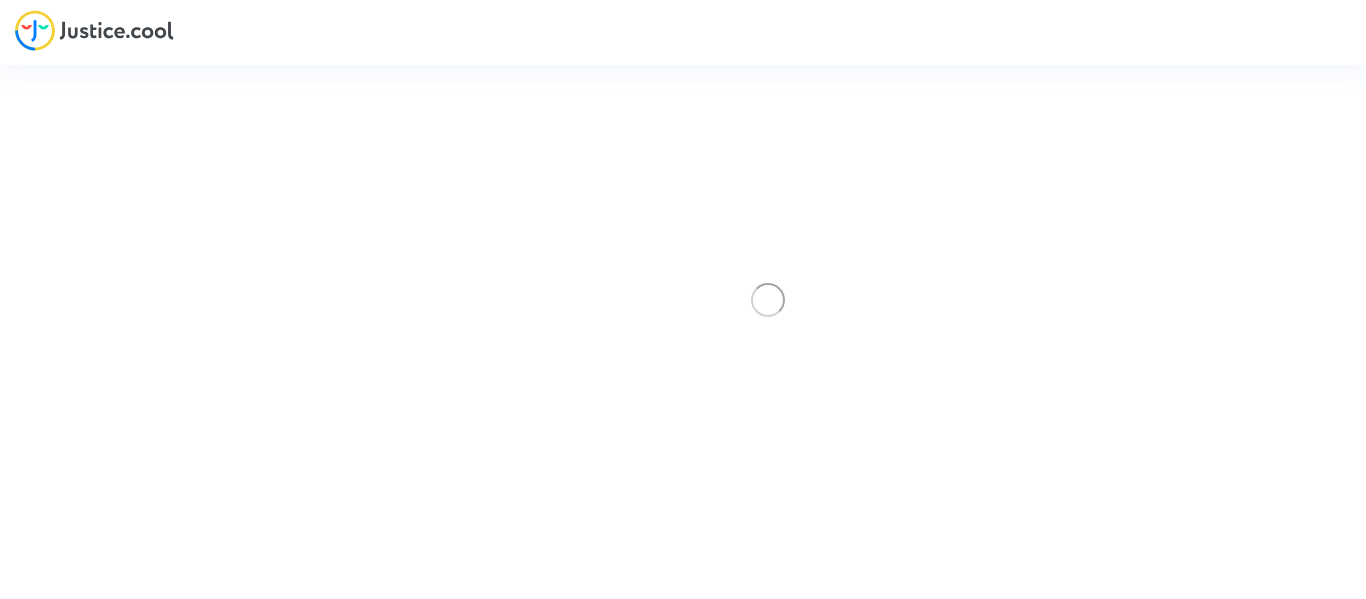scroll, scrollTop: 0, scrollLeft: 0, axis: both 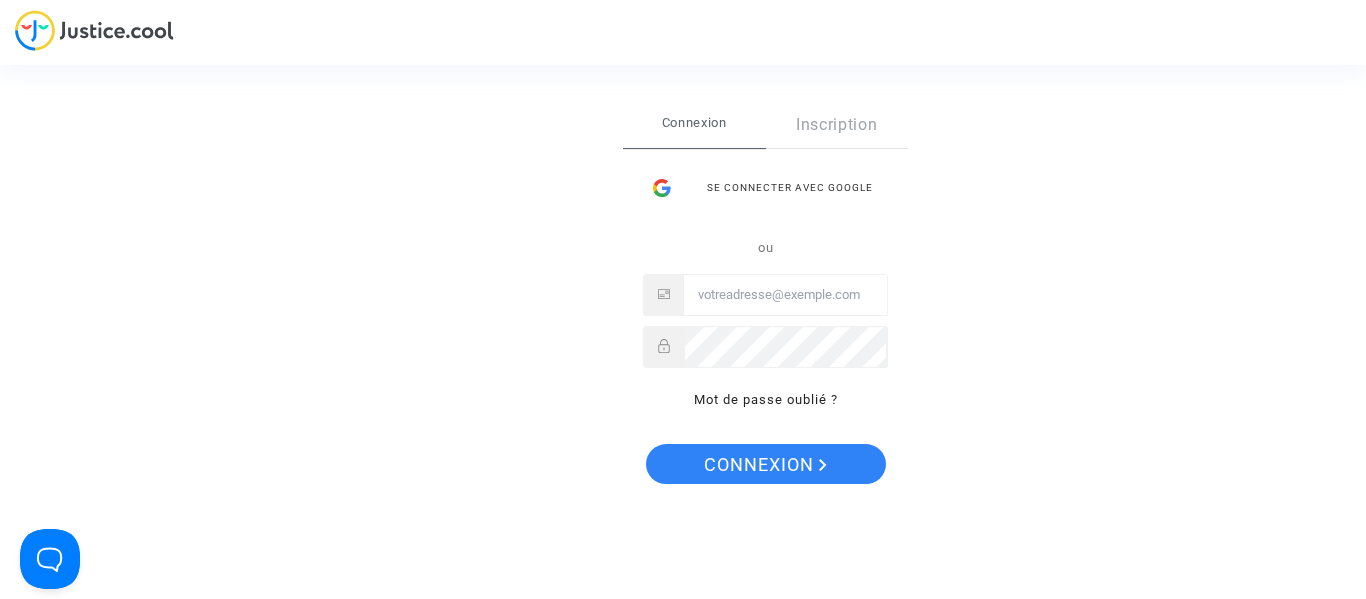 click at bounding box center (785, 295) 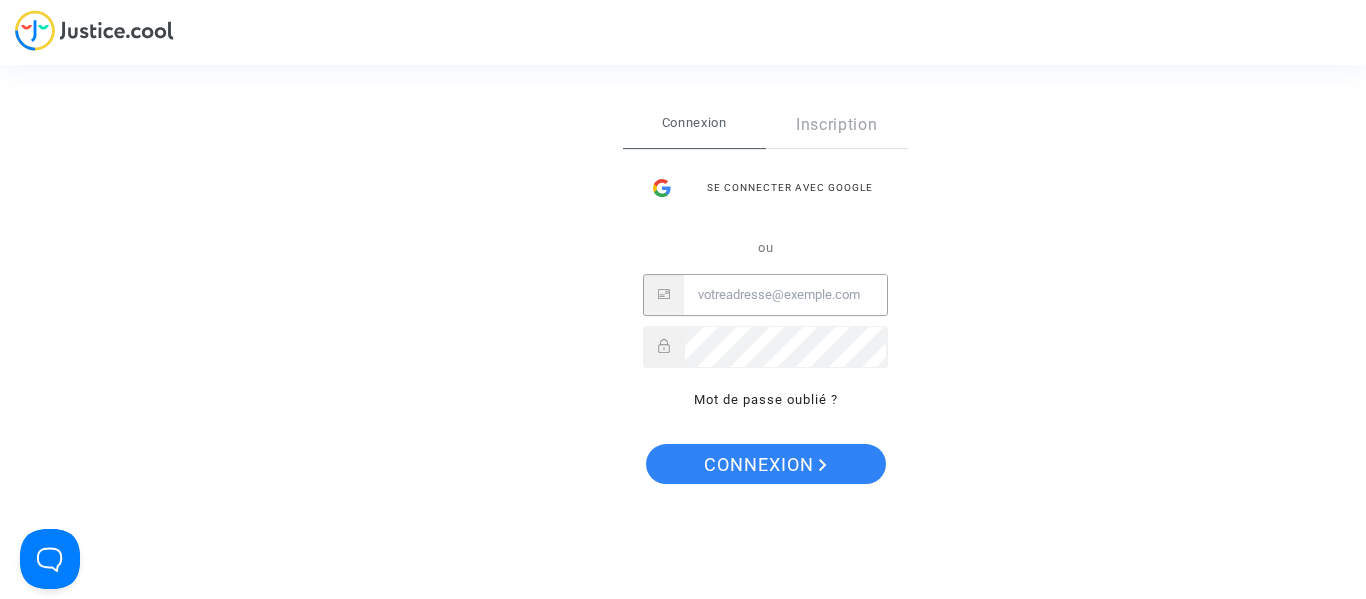type on "[EMAIL]" 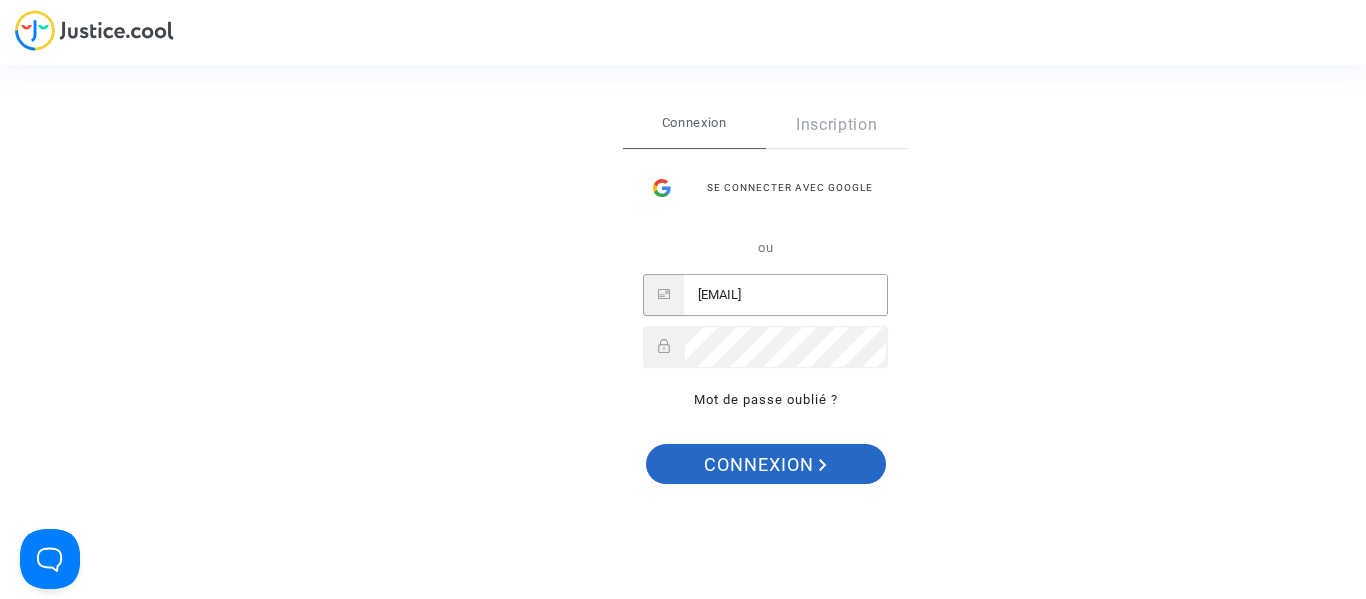 click on "Connexion" at bounding box center (765, 465) 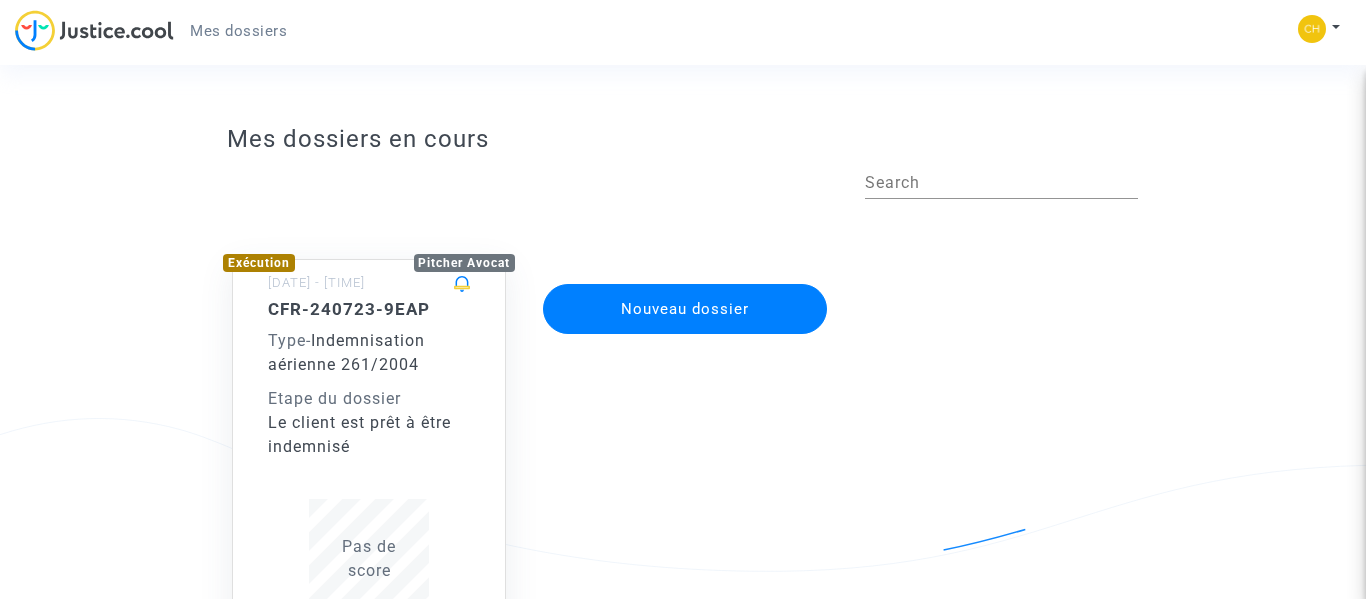 scroll, scrollTop: 0, scrollLeft: 0, axis: both 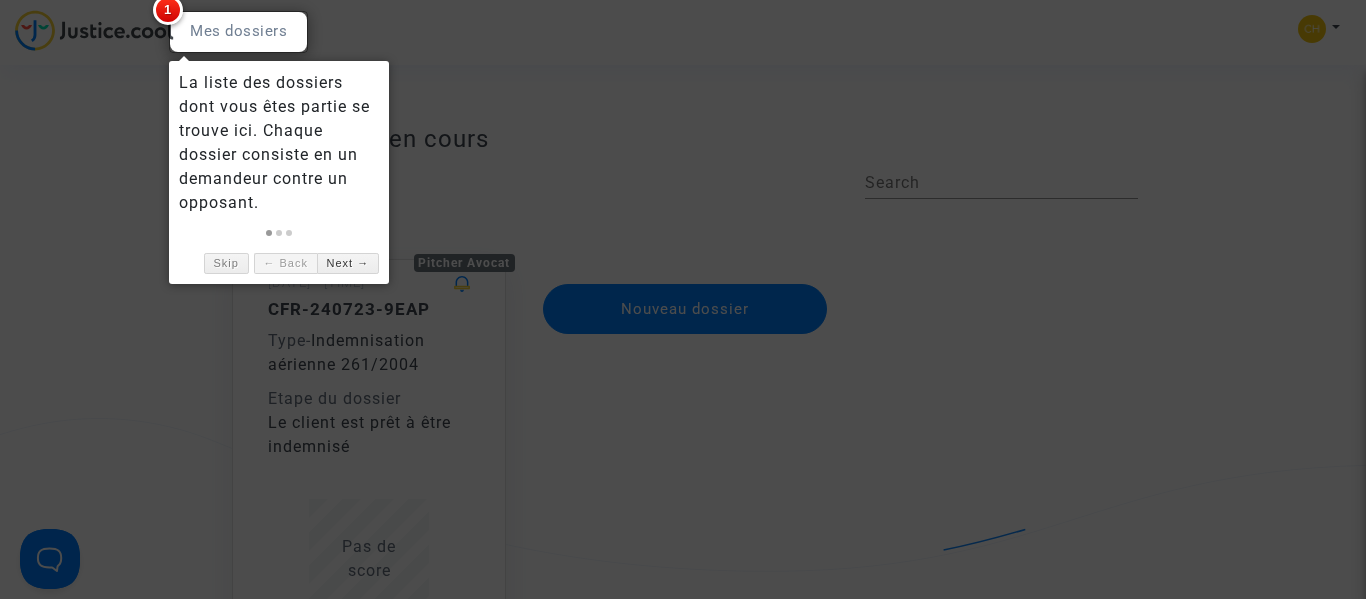click on "La liste des dossiers dont vous êtes partie se trouve ici.
Chaque dossier consiste en un demandeur contre un opposant." at bounding box center (279, 143) 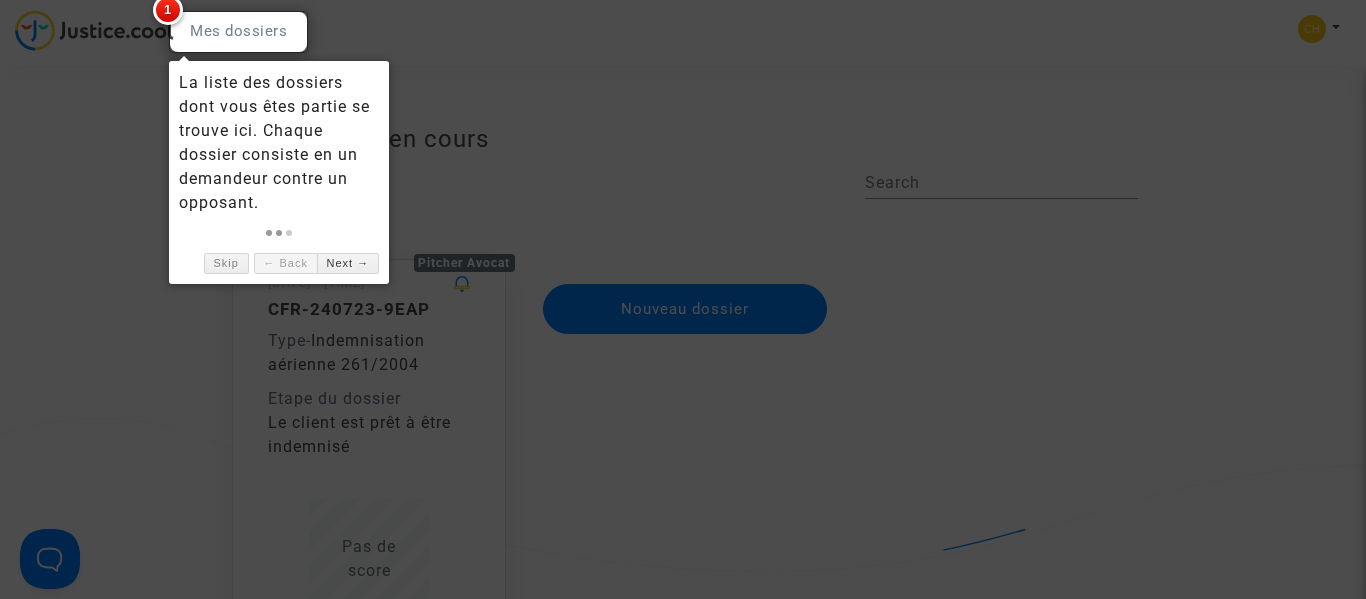 click at bounding box center [269, 233] 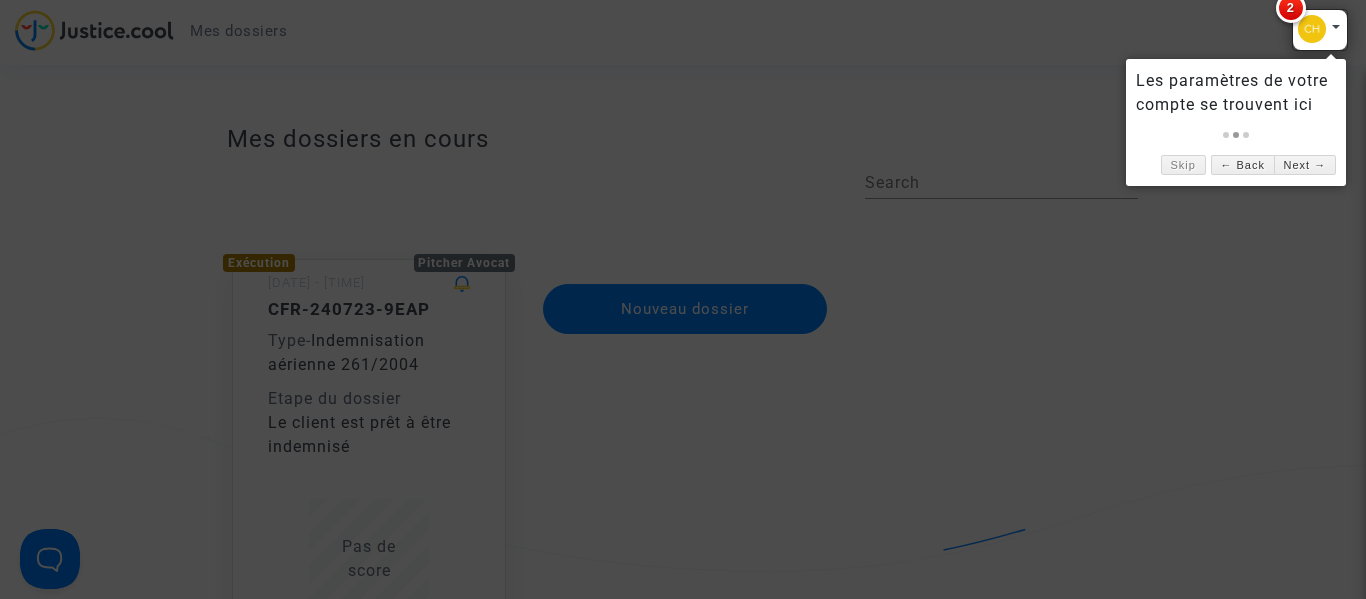click at bounding box center [1320, 30] 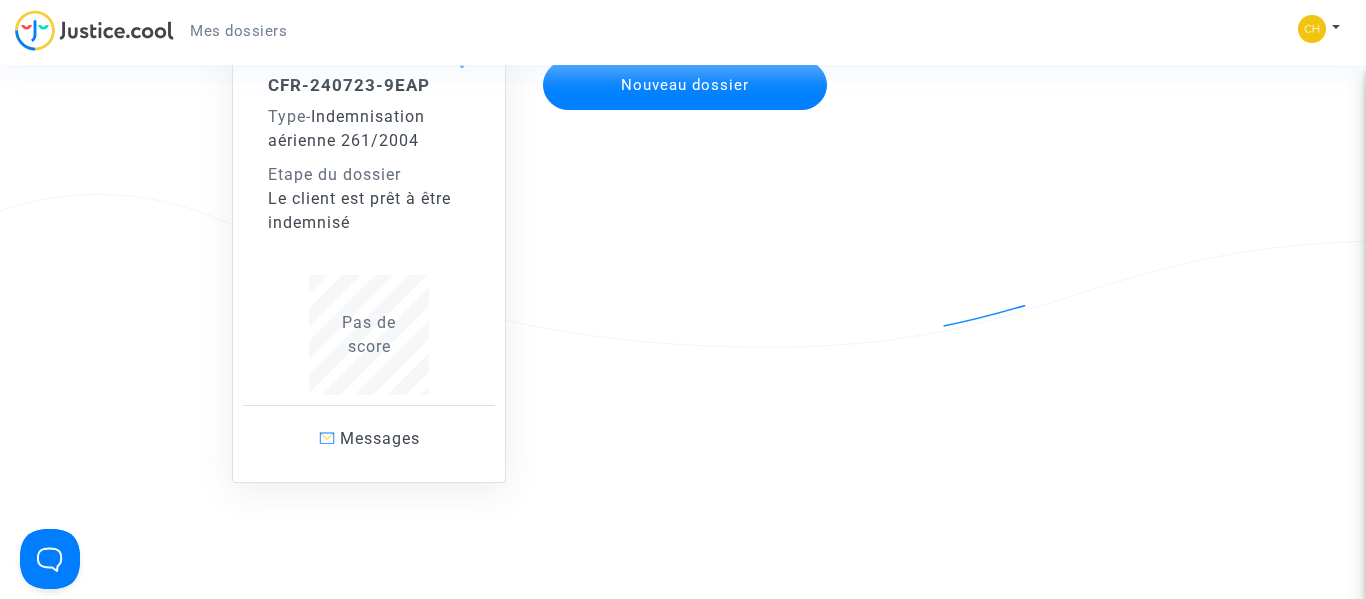 scroll, scrollTop: 229, scrollLeft: 0, axis: vertical 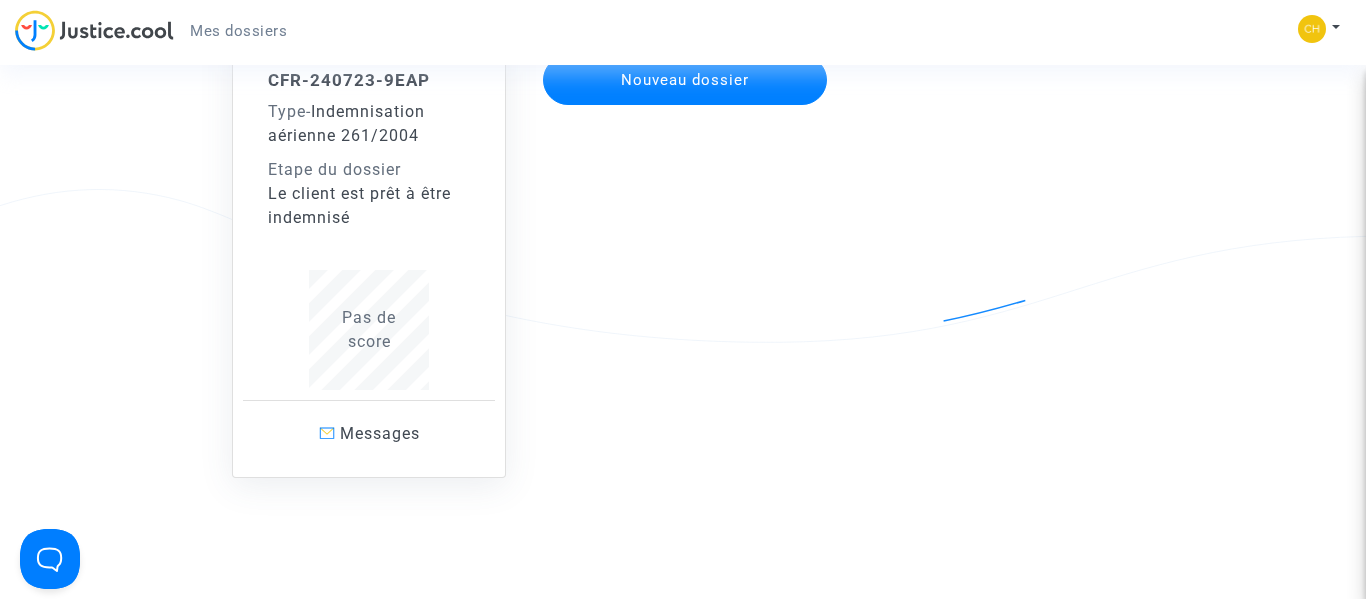 click on "Pas de  score" at bounding box center [369, 330] 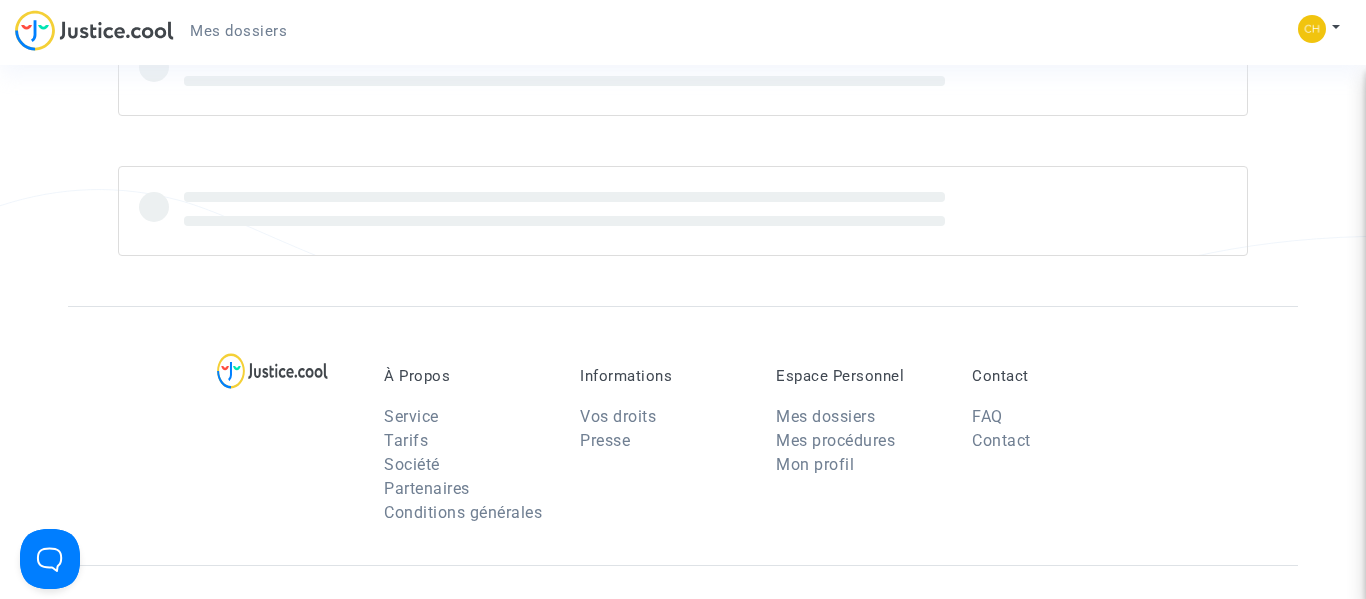scroll, scrollTop: 229, scrollLeft: 0, axis: vertical 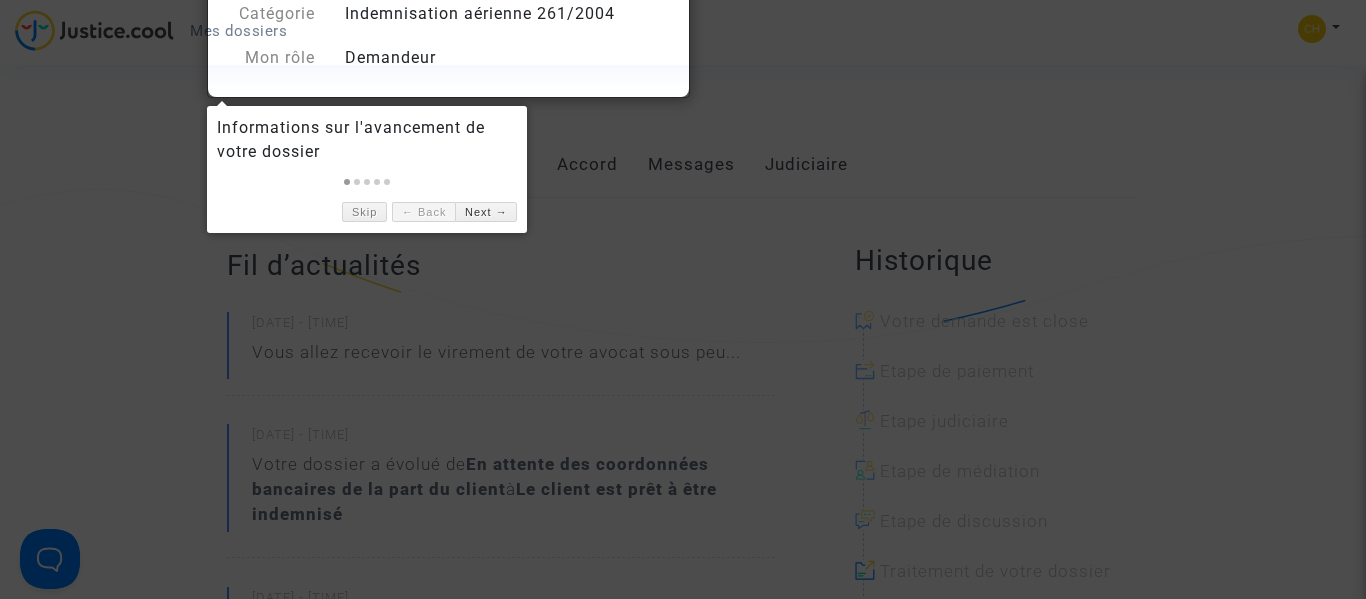 click at bounding box center (683, 299) 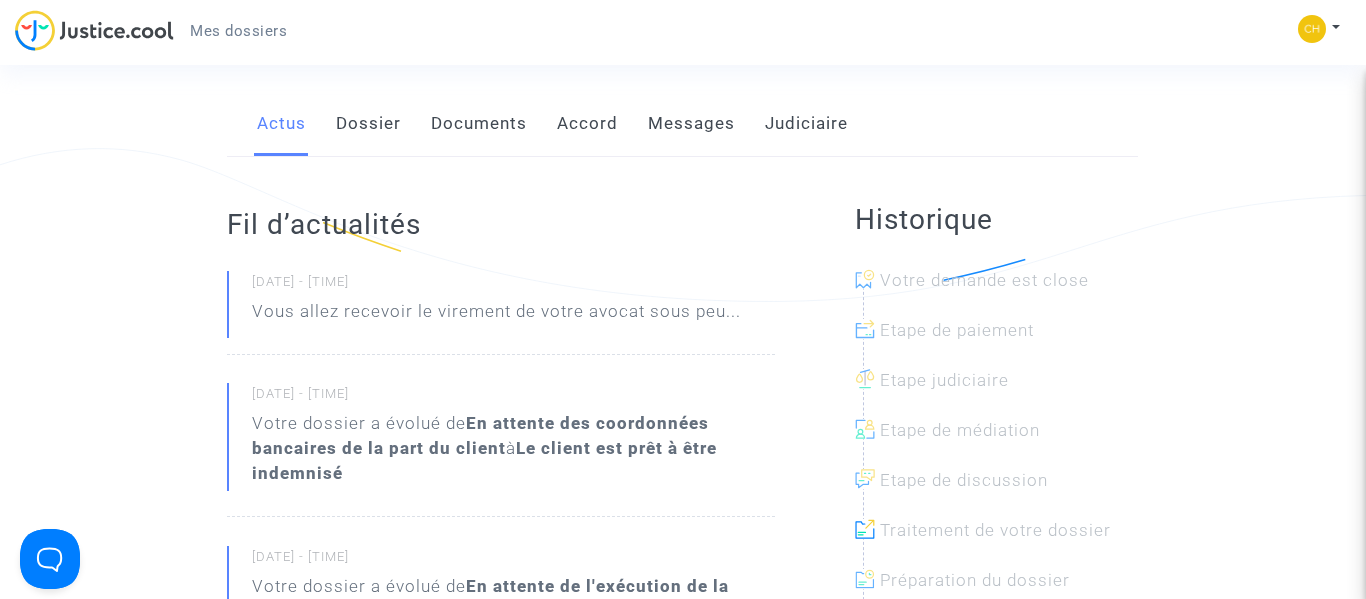 scroll, scrollTop: 276, scrollLeft: 0, axis: vertical 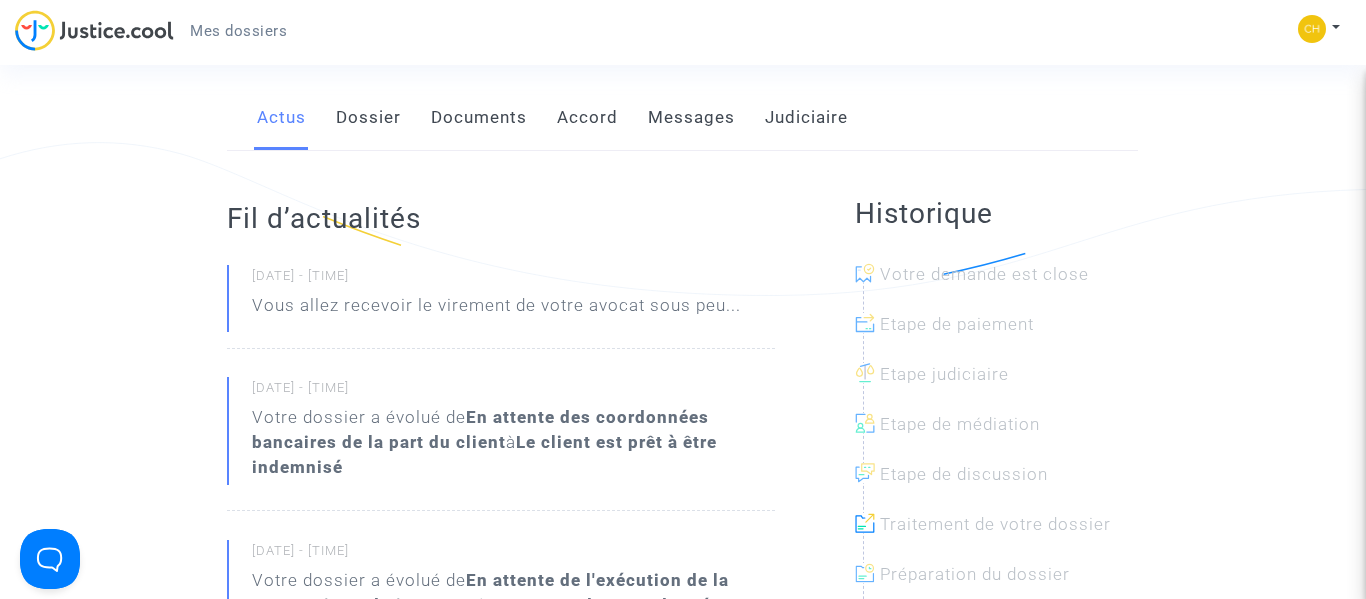 click on "Messages" at bounding box center [691, 118] 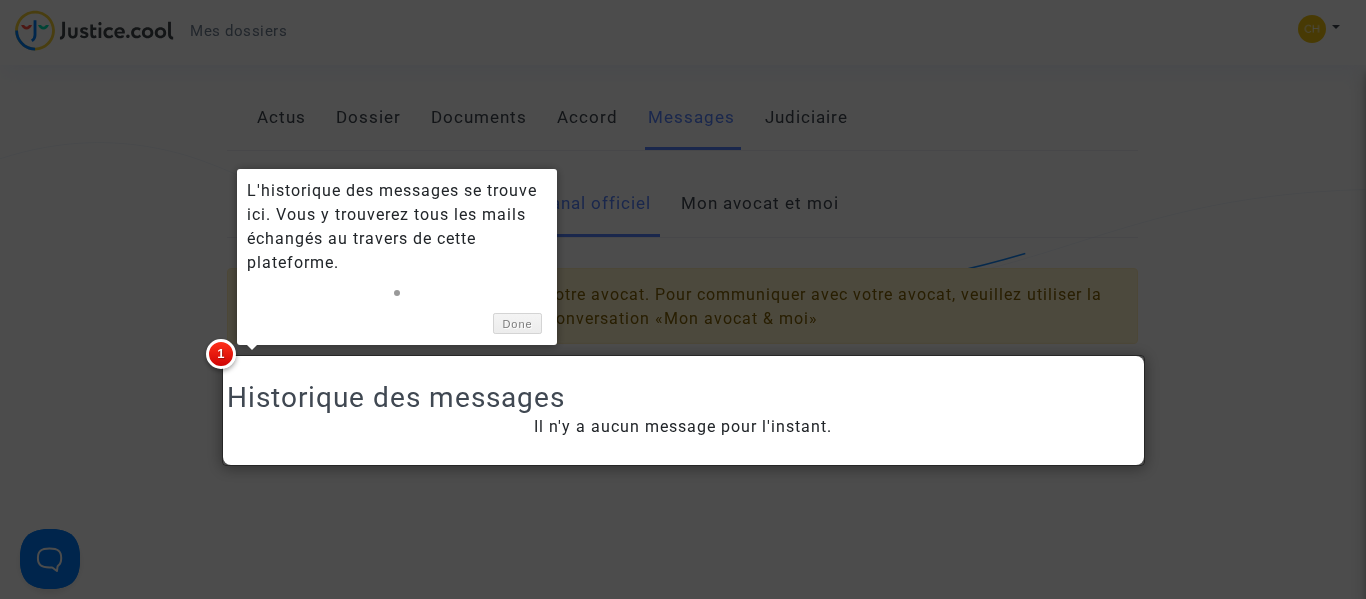 click at bounding box center [683, 299] 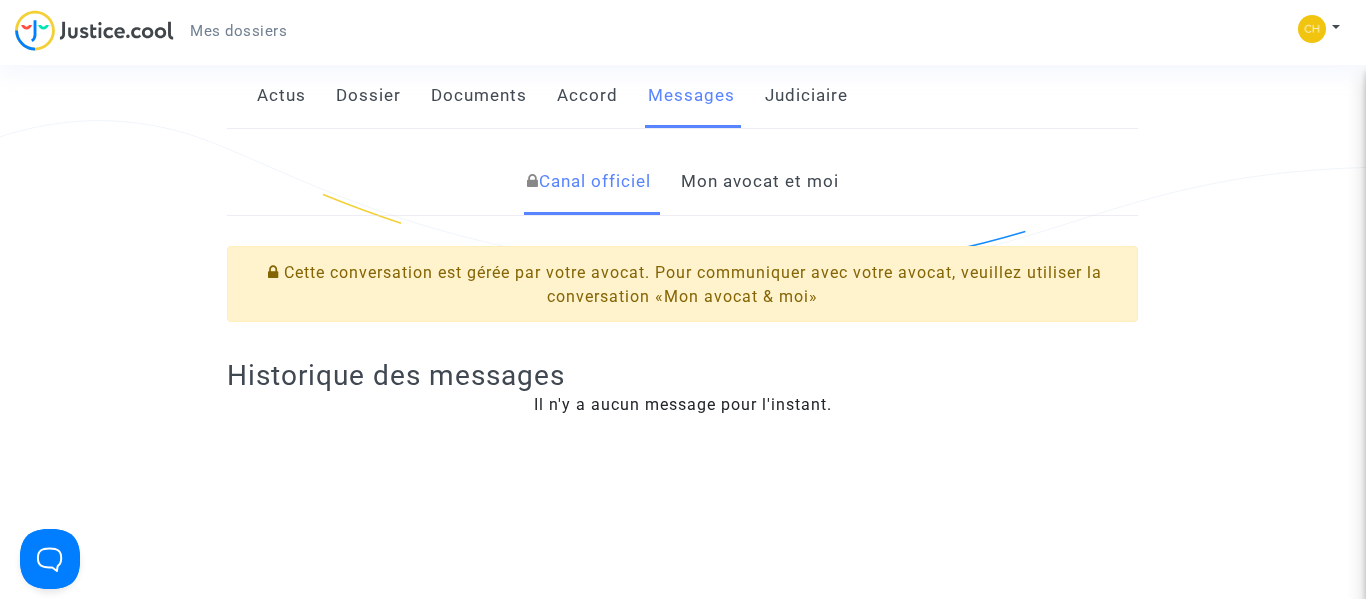 scroll, scrollTop: 305, scrollLeft: 0, axis: vertical 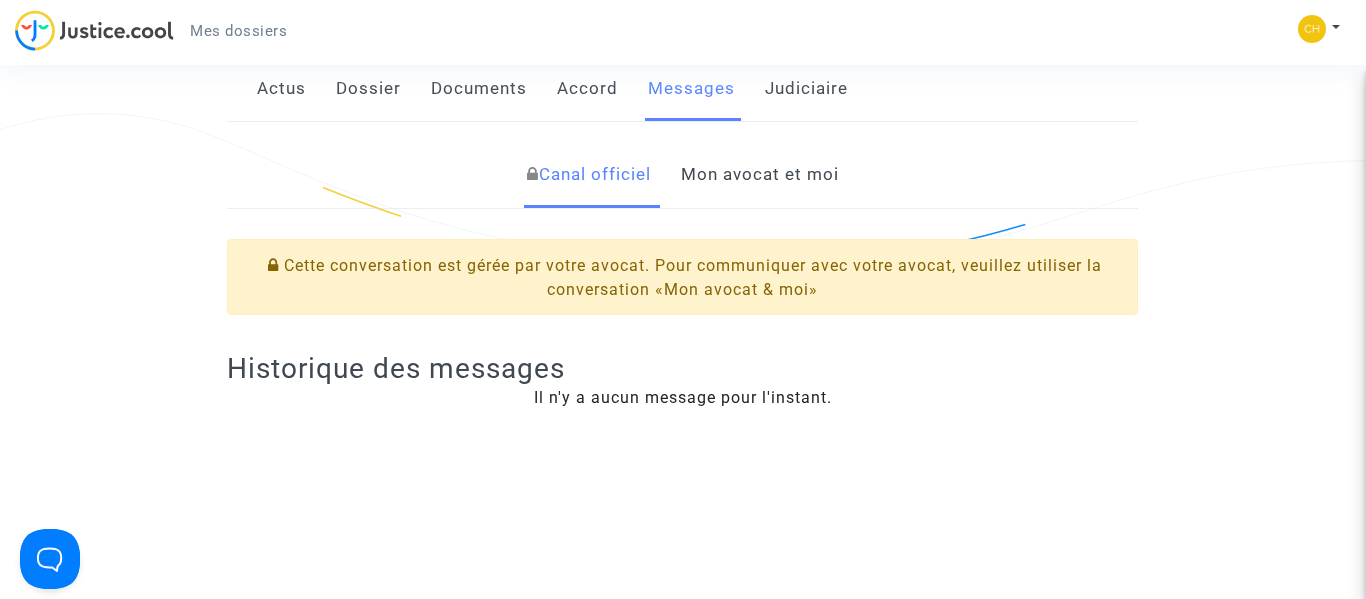 click on "Mon avocat et moi" at bounding box center (760, 175) 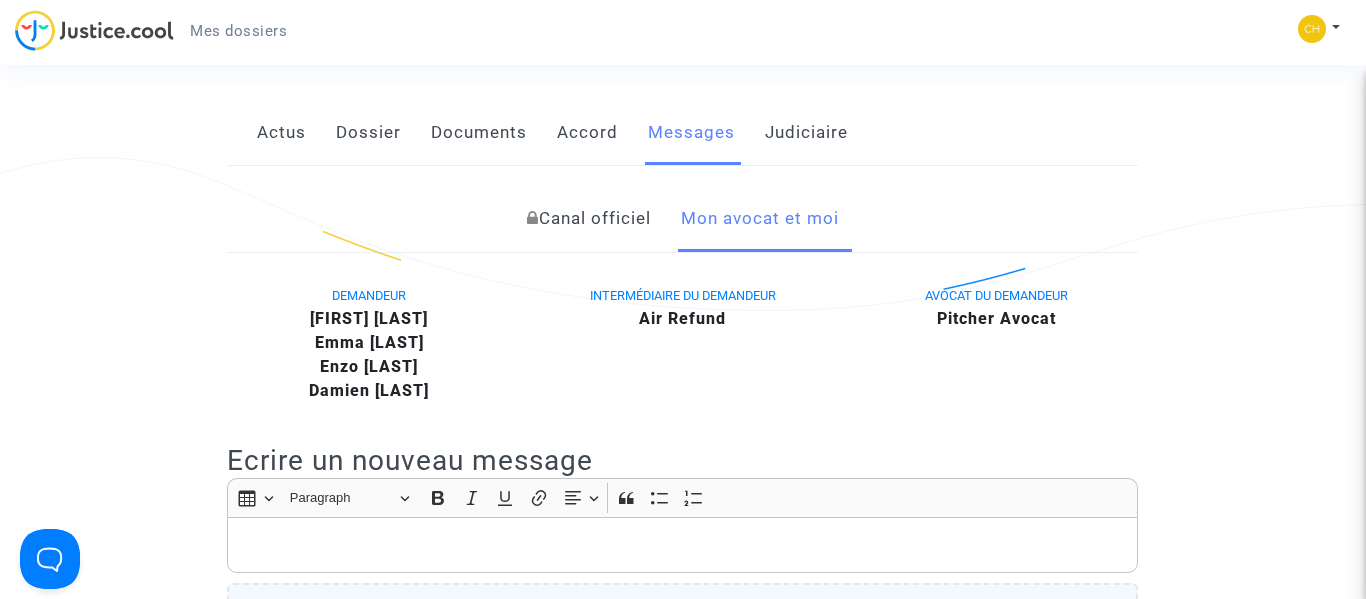 scroll, scrollTop: 256, scrollLeft: 0, axis: vertical 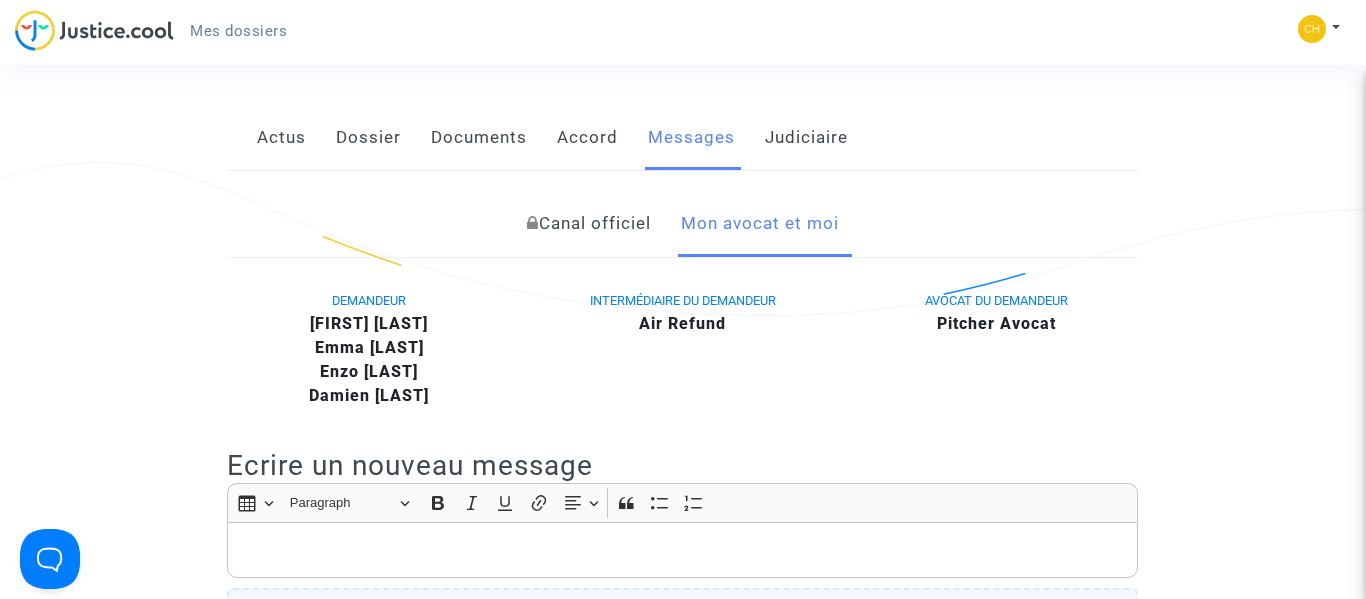 click on "Canal officiel" at bounding box center [589, 224] 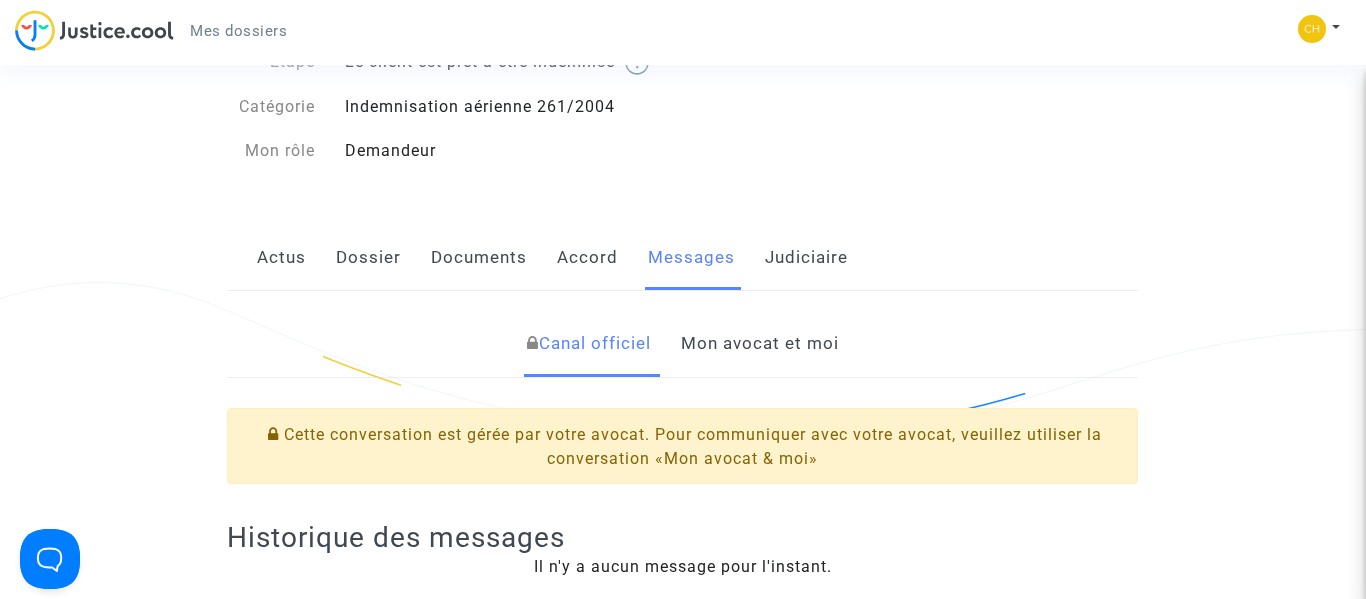 scroll, scrollTop: 126, scrollLeft: 0, axis: vertical 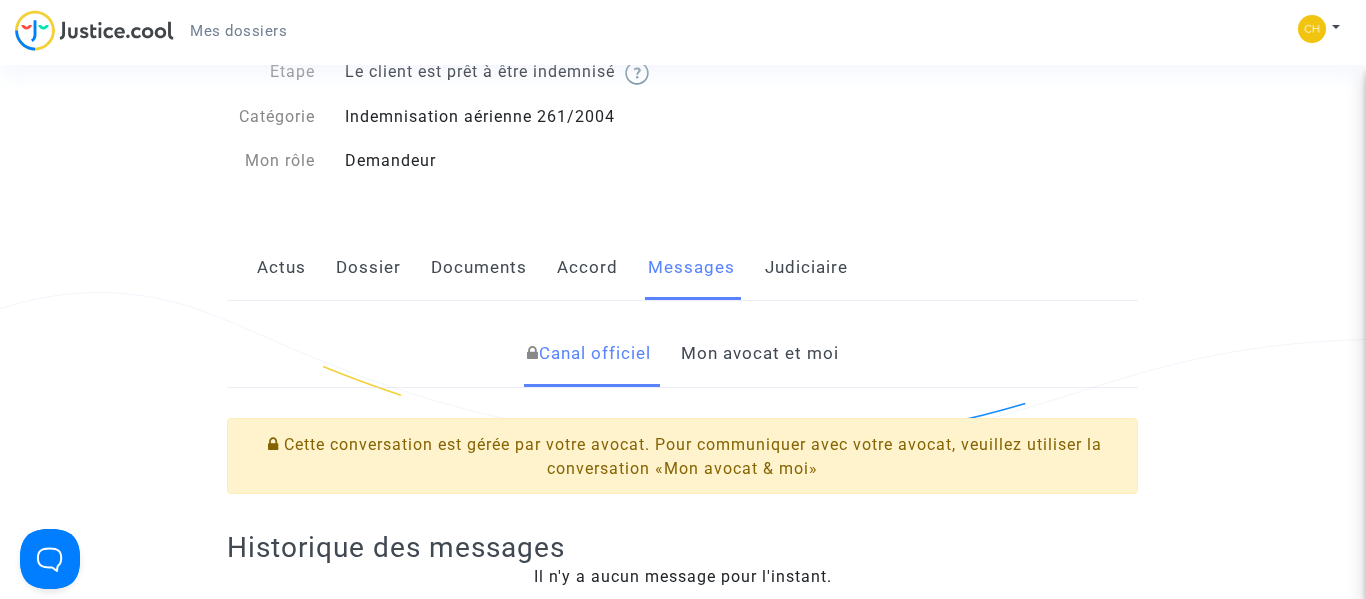 click on "Dossier" at bounding box center (368, 268) 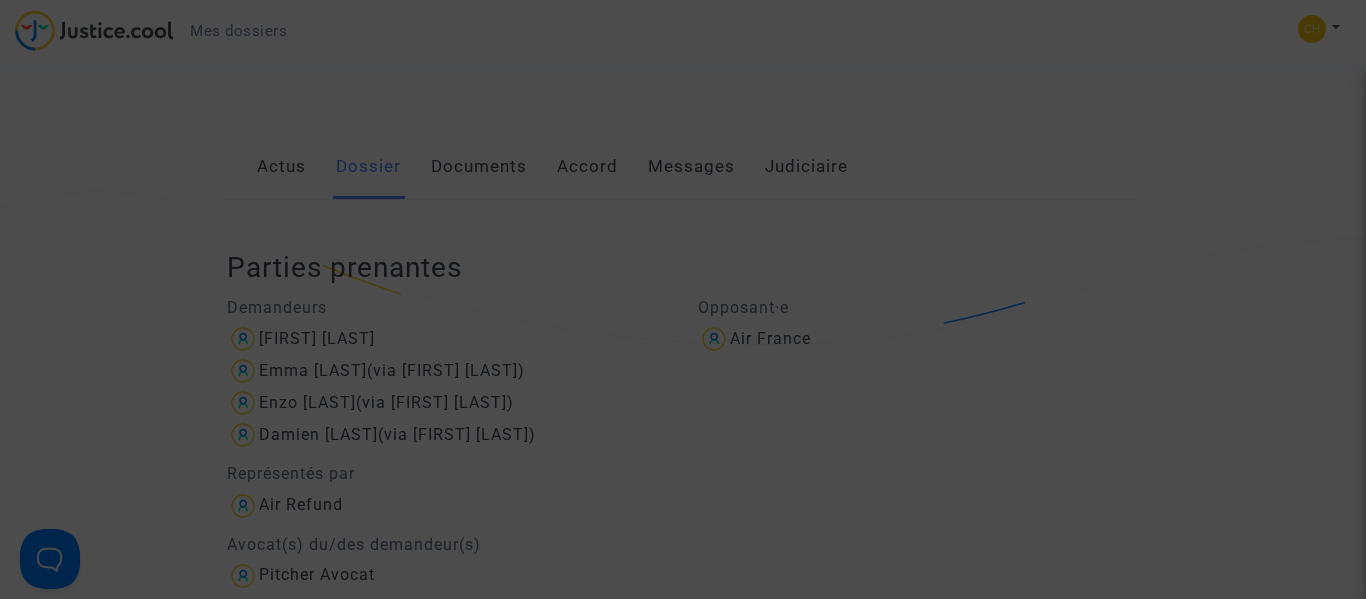 scroll, scrollTop: 228, scrollLeft: 0, axis: vertical 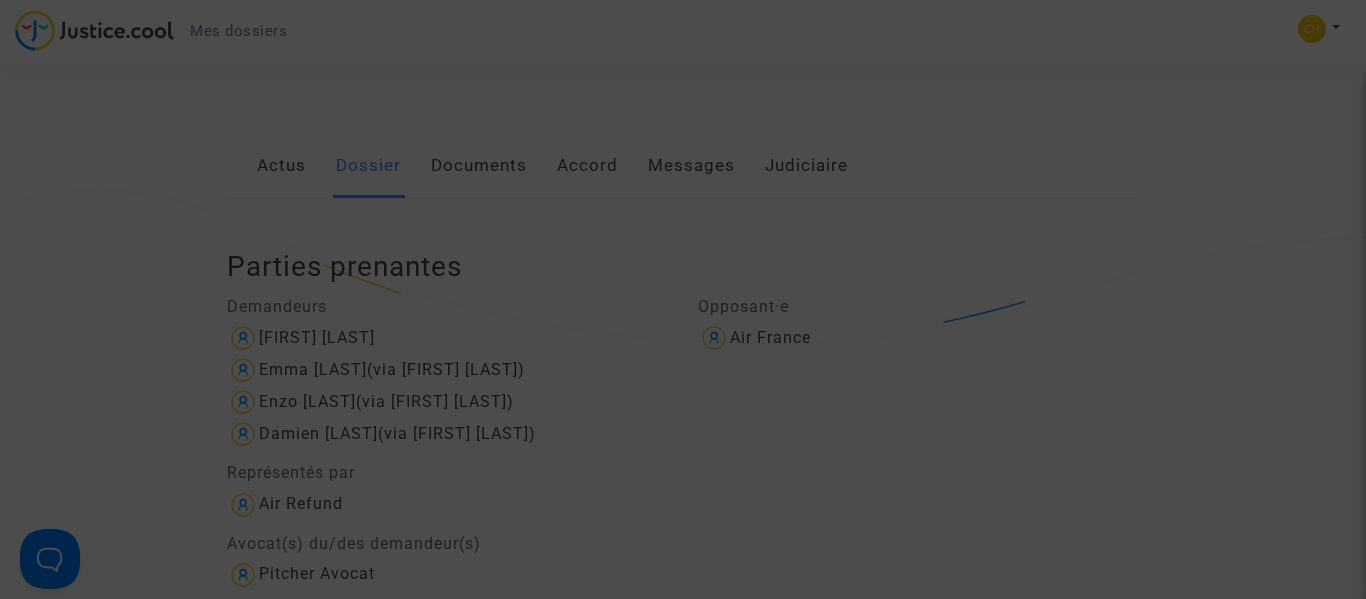 click at bounding box center [683, 299] 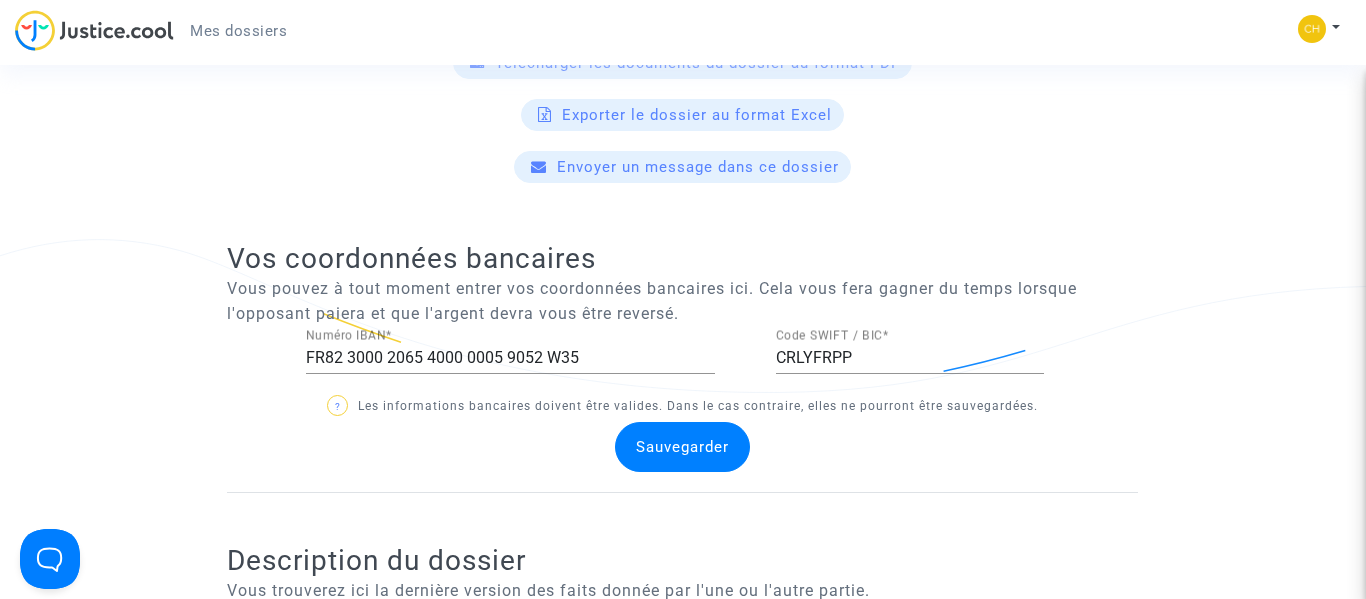 scroll, scrollTop: 960, scrollLeft: 0, axis: vertical 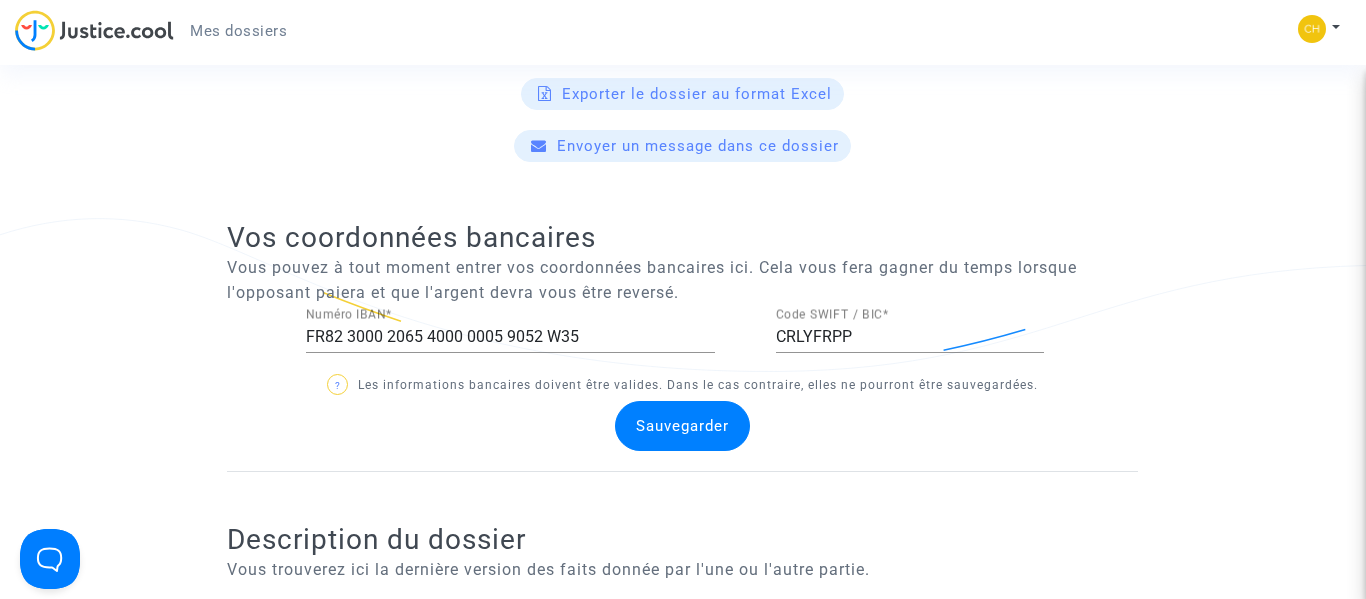click on "Sauvegarder" at bounding box center (682, 426) 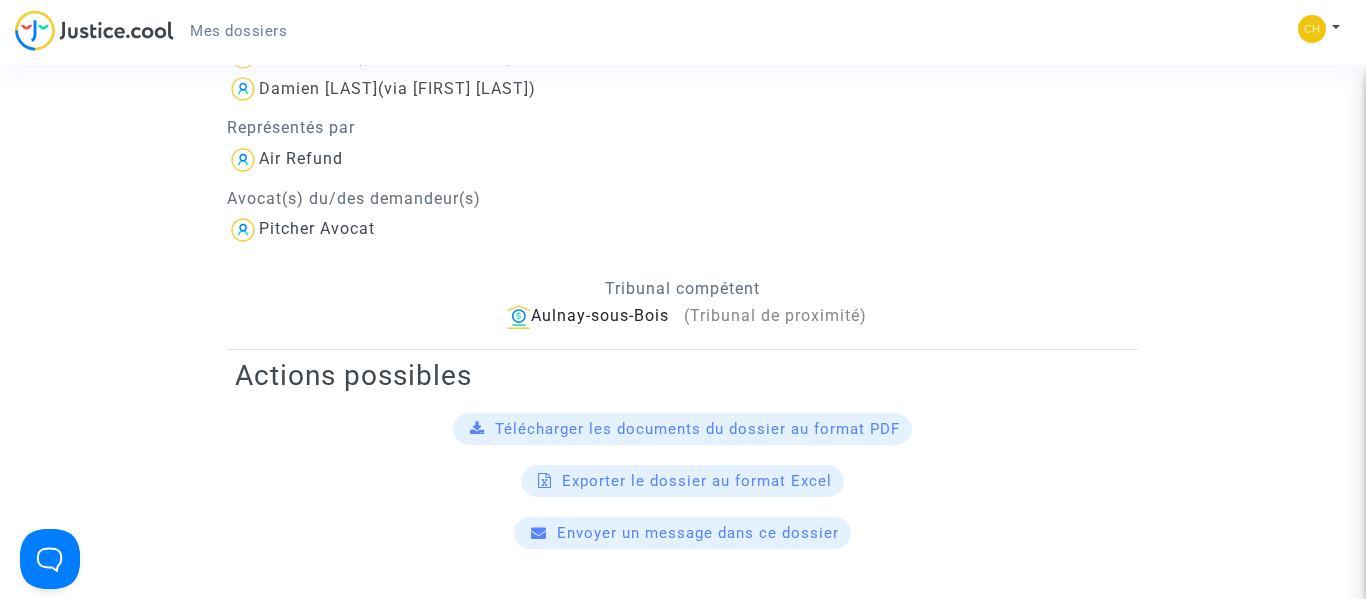 click on "Exporter le dossier au format Excel" at bounding box center (682, 481) 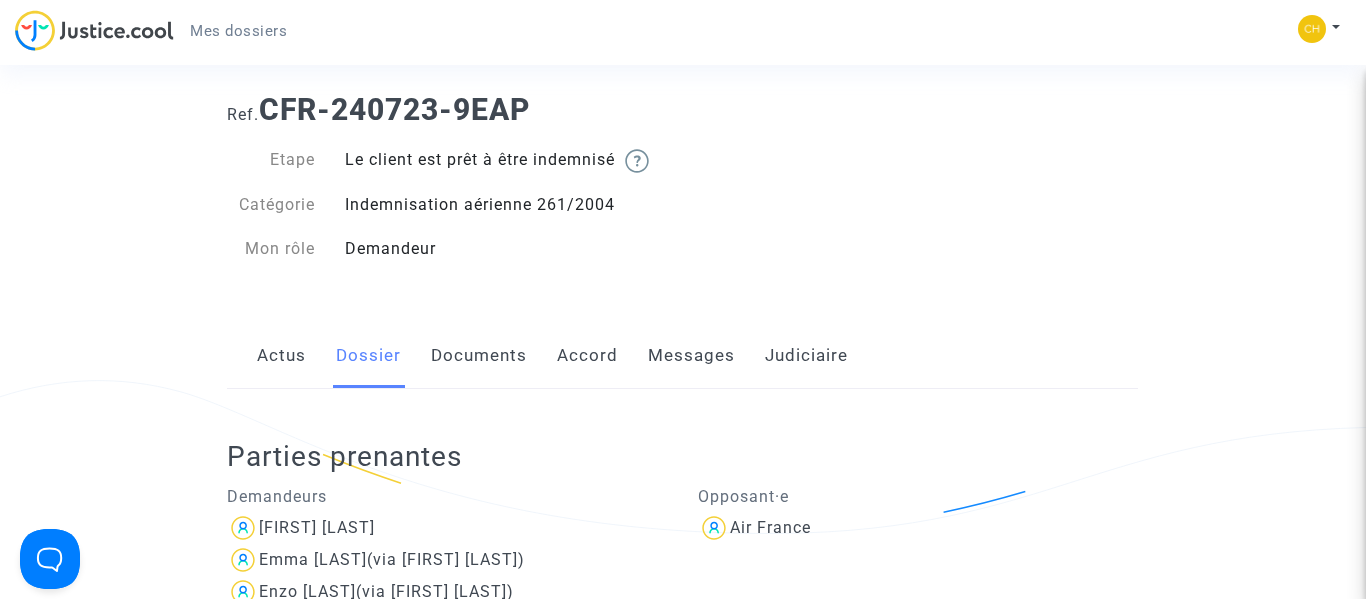 scroll, scrollTop: 0, scrollLeft: 0, axis: both 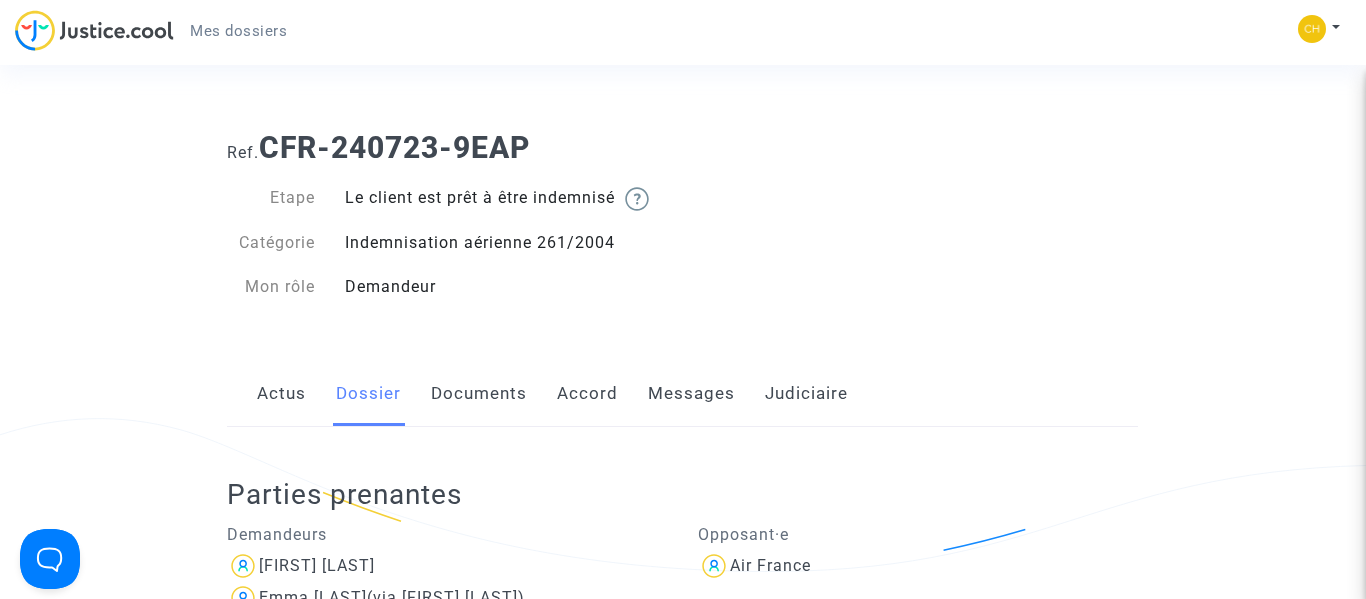click on "Actus" at bounding box center [281, 394] 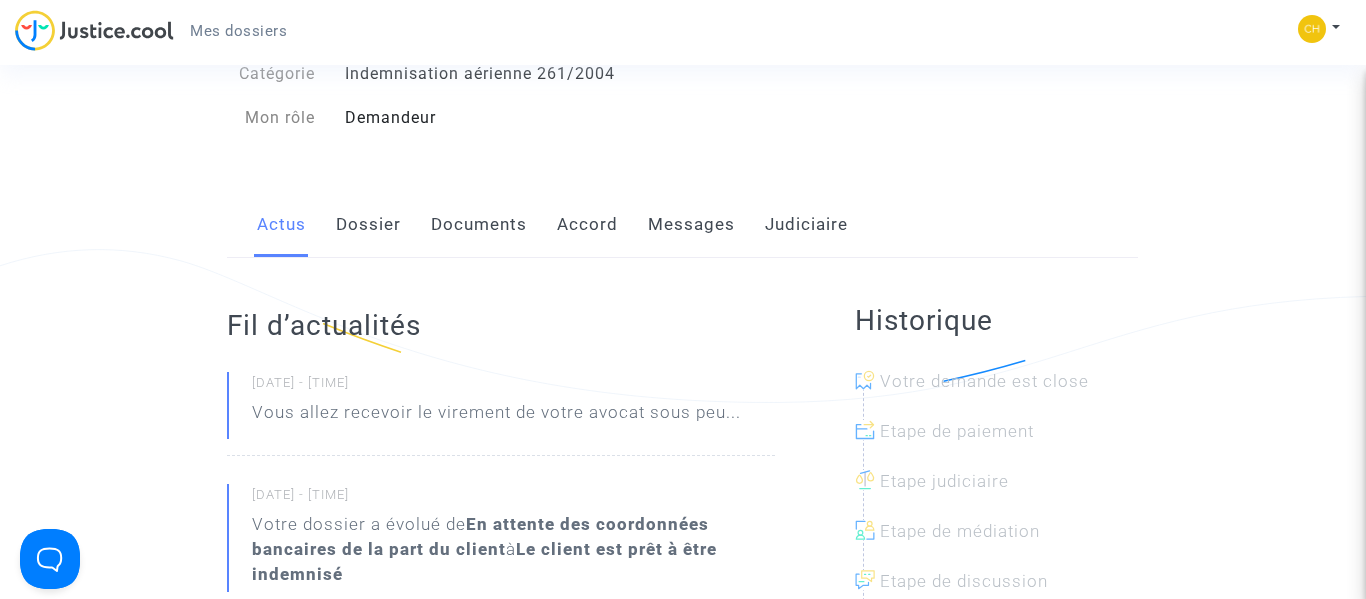 scroll, scrollTop: 168, scrollLeft: 0, axis: vertical 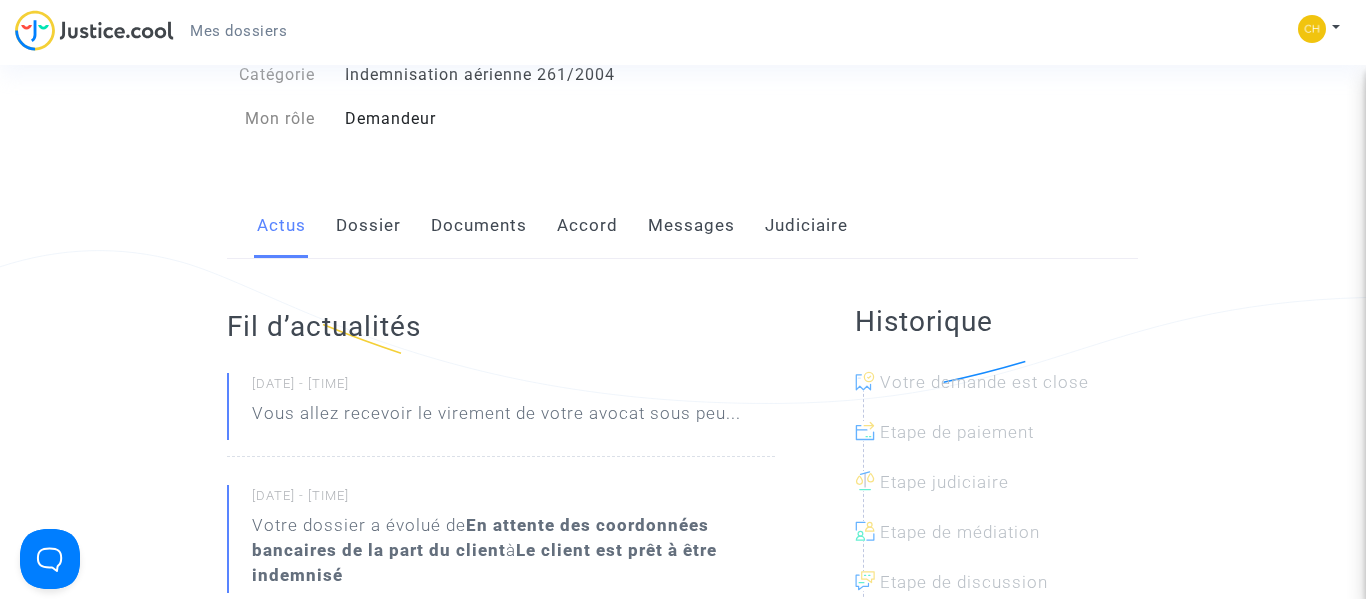 click on "Accord" at bounding box center [587, 226] 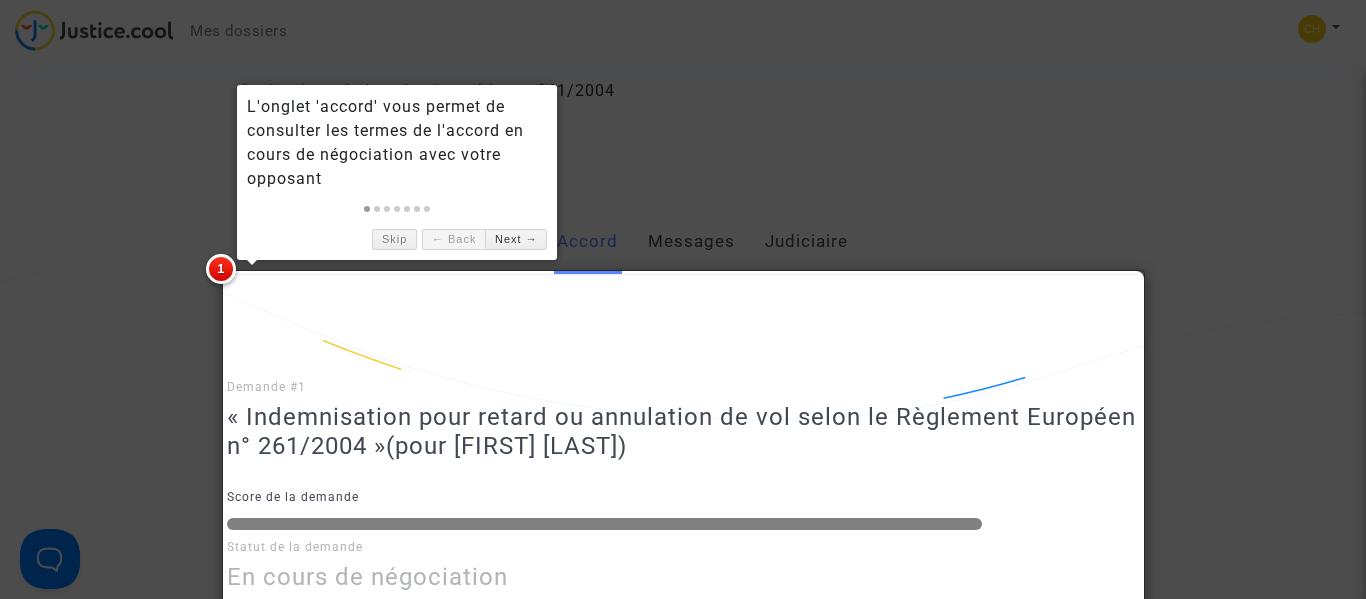 scroll, scrollTop: 150, scrollLeft: 0, axis: vertical 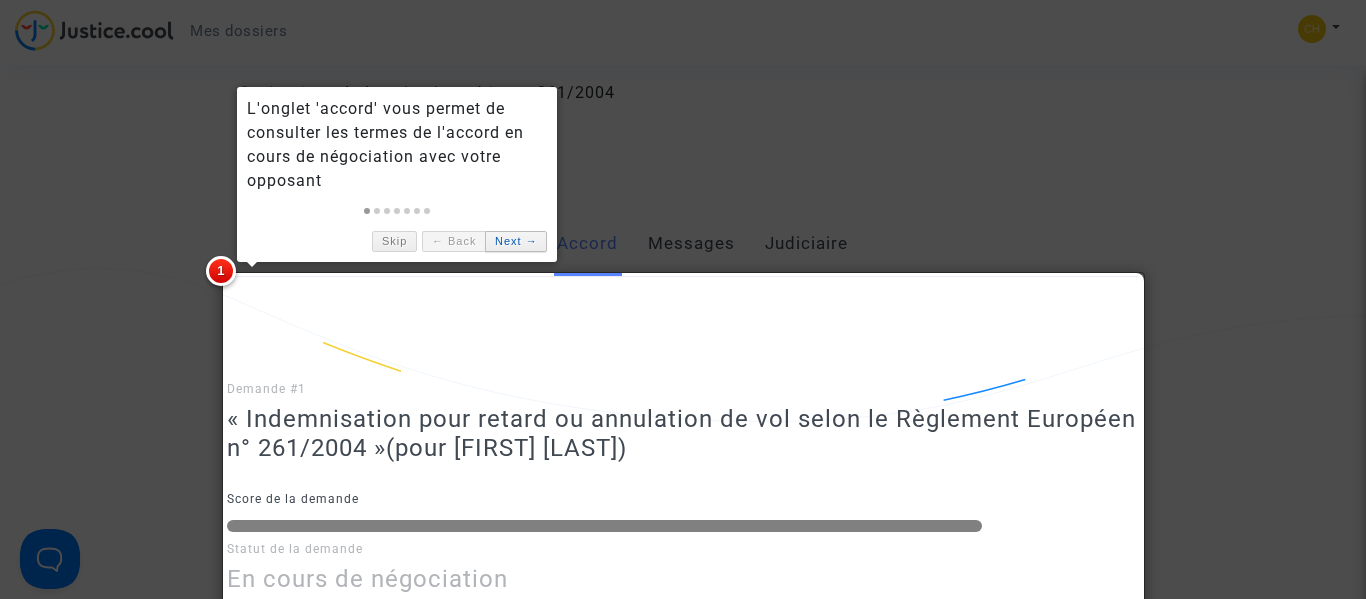 click on "Next →" at bounding box center [516, 241] 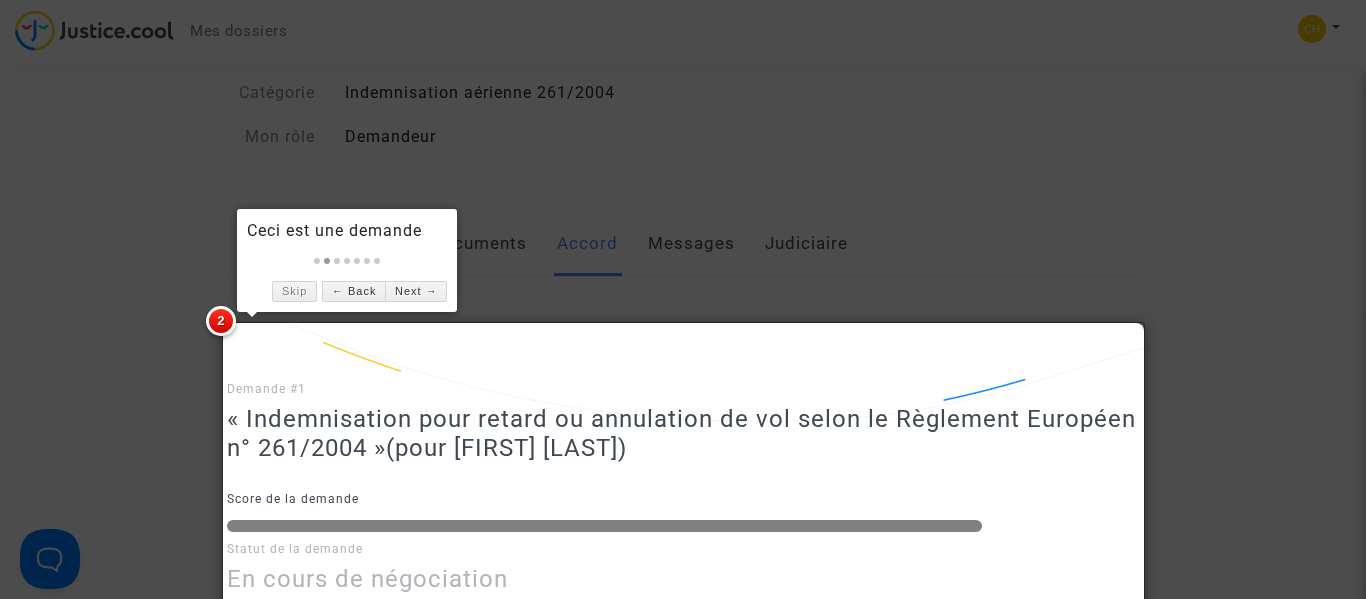 click on "Ceci est une demande Skip ← Back Next →" at bounding box center [347, 260] 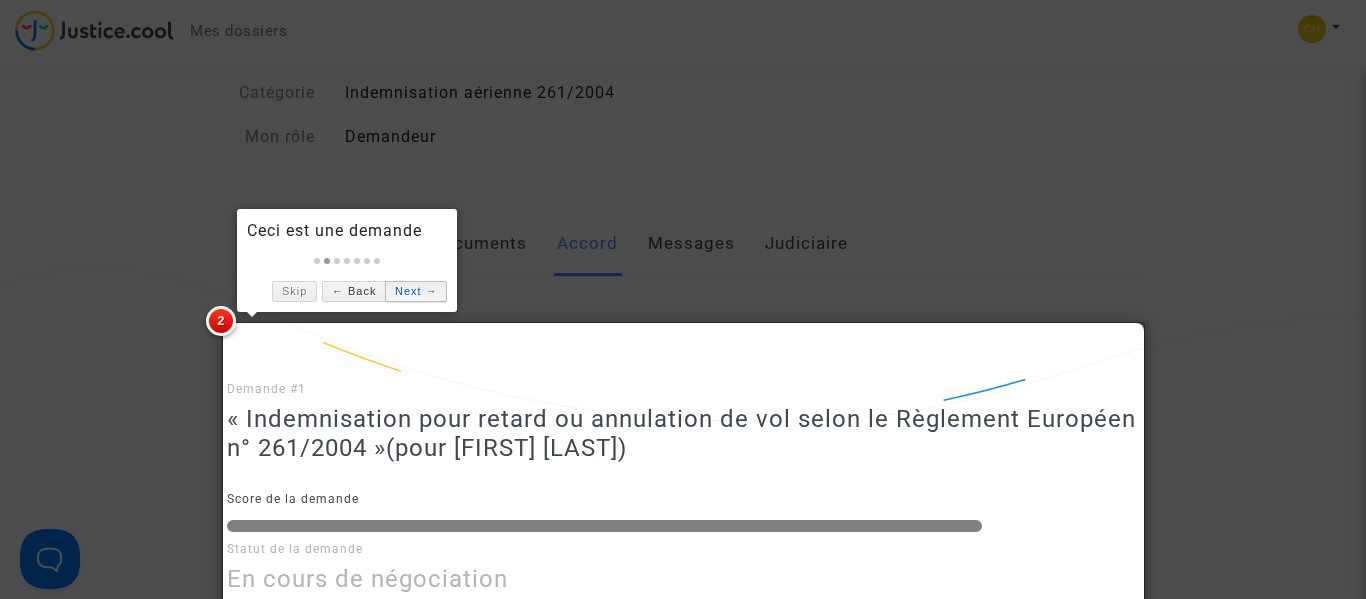 click on "Next →" at bounding box center (416, 291) 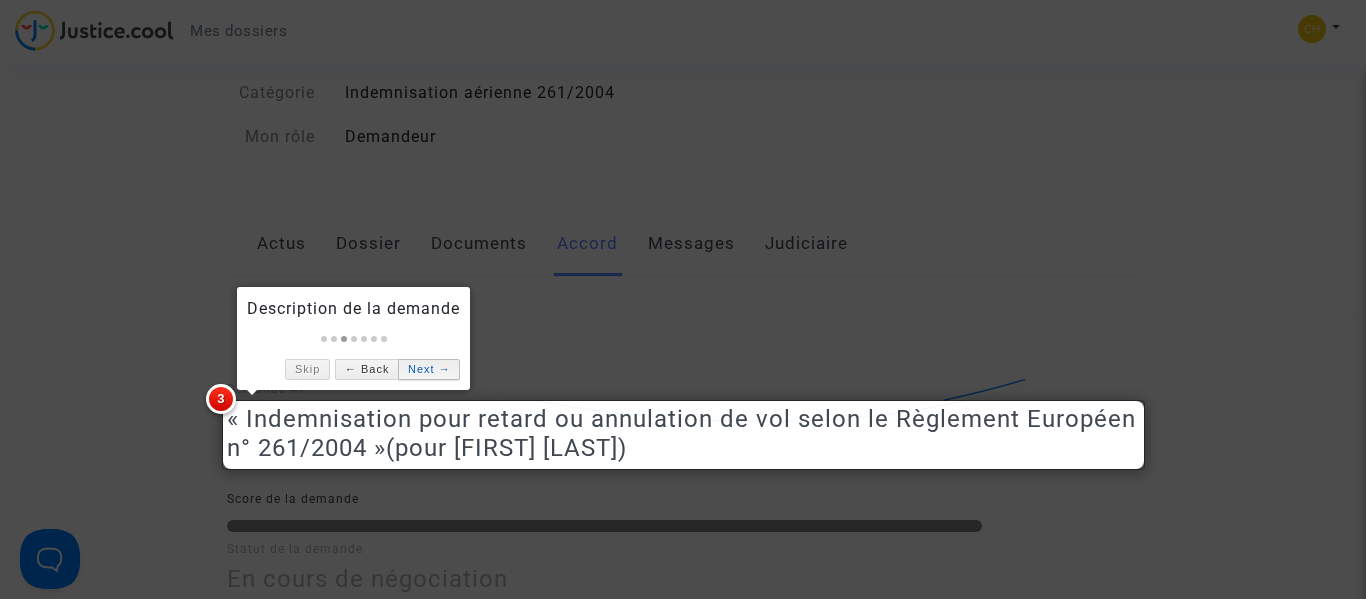 click on "Next →" at bounding box center (429, 369) 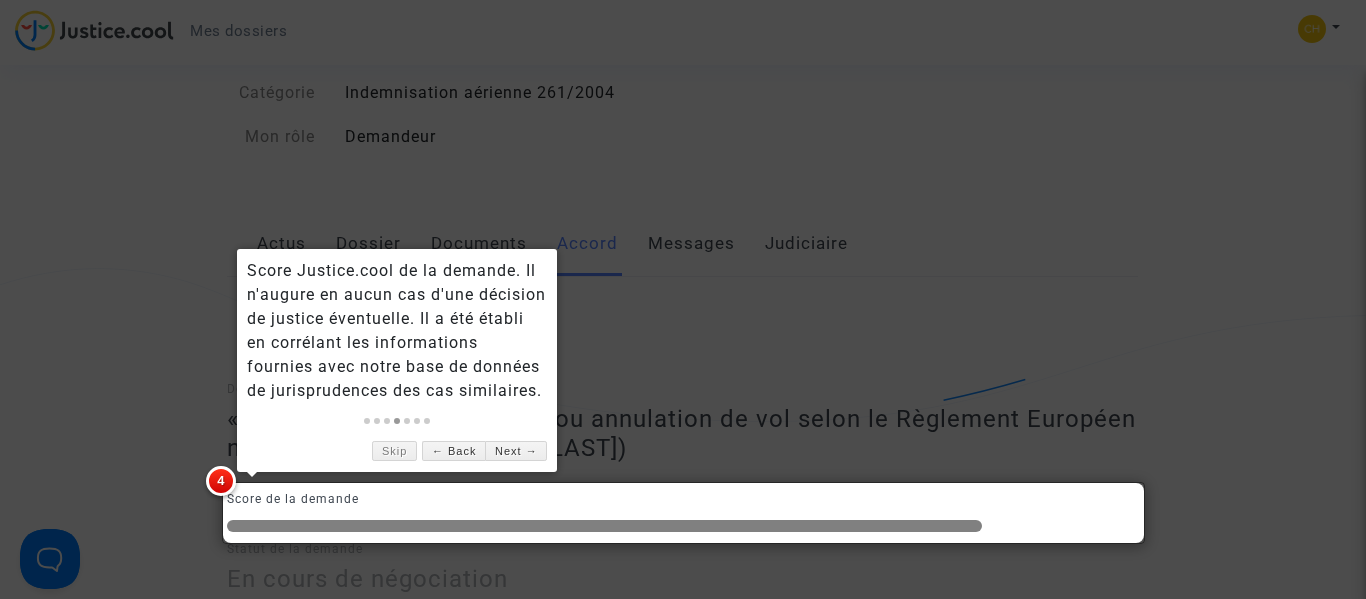 click at bounding box center [683, 299] 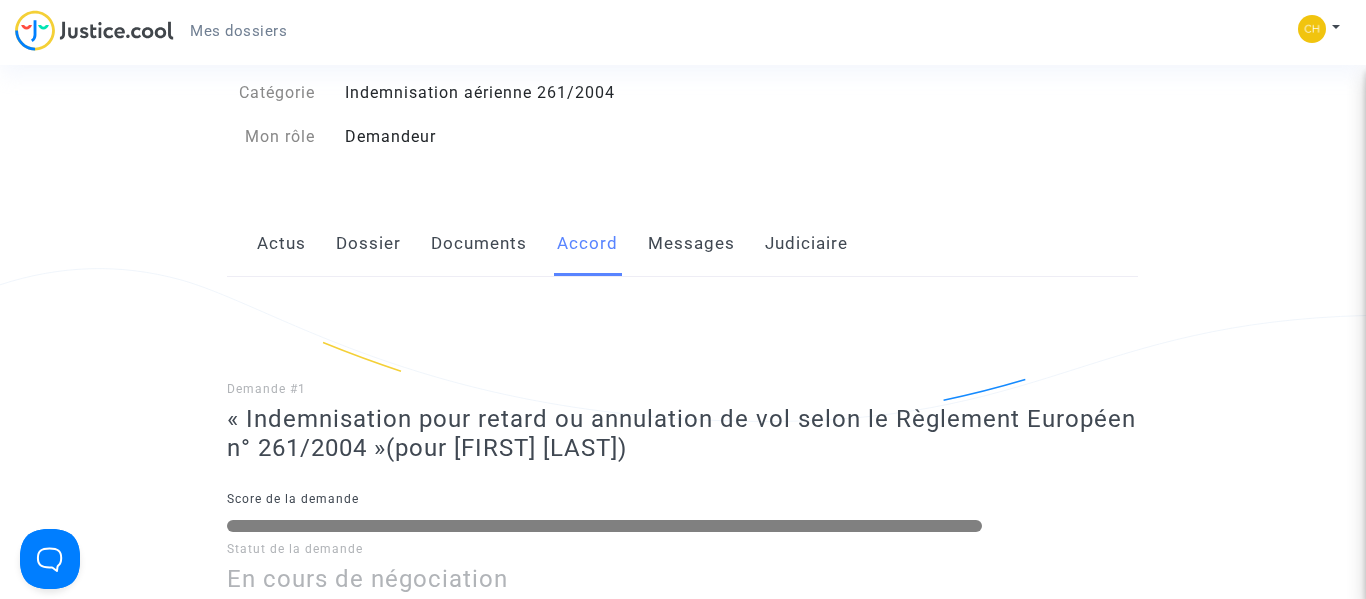 click on "Documents" at bounding box center (479, 244) 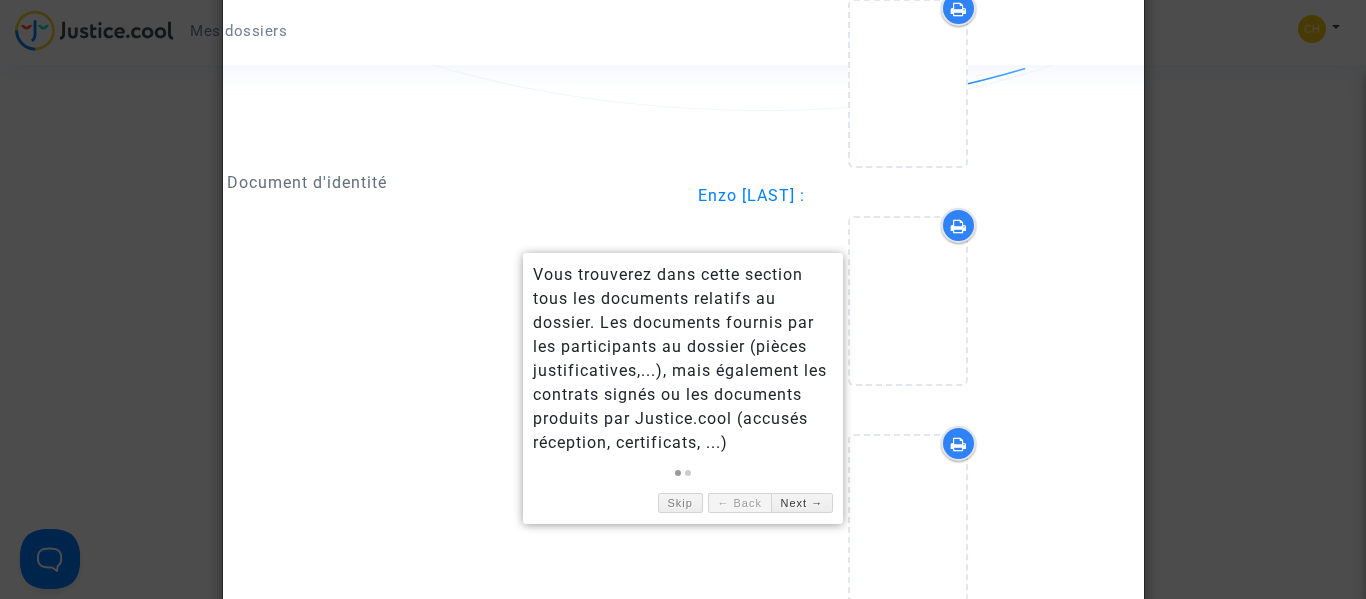 scroll, scrollTop: 1225, scrollLeft: 0, axis: vertical 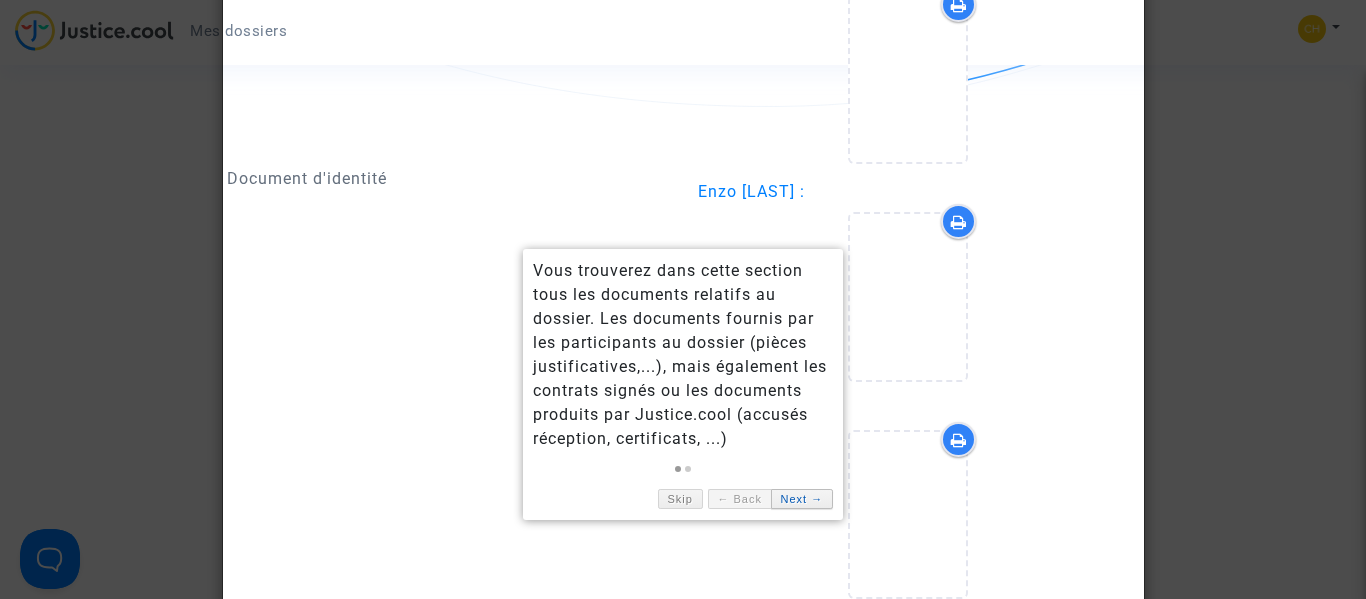 click on "Next →" at bounding box center [802, 499] 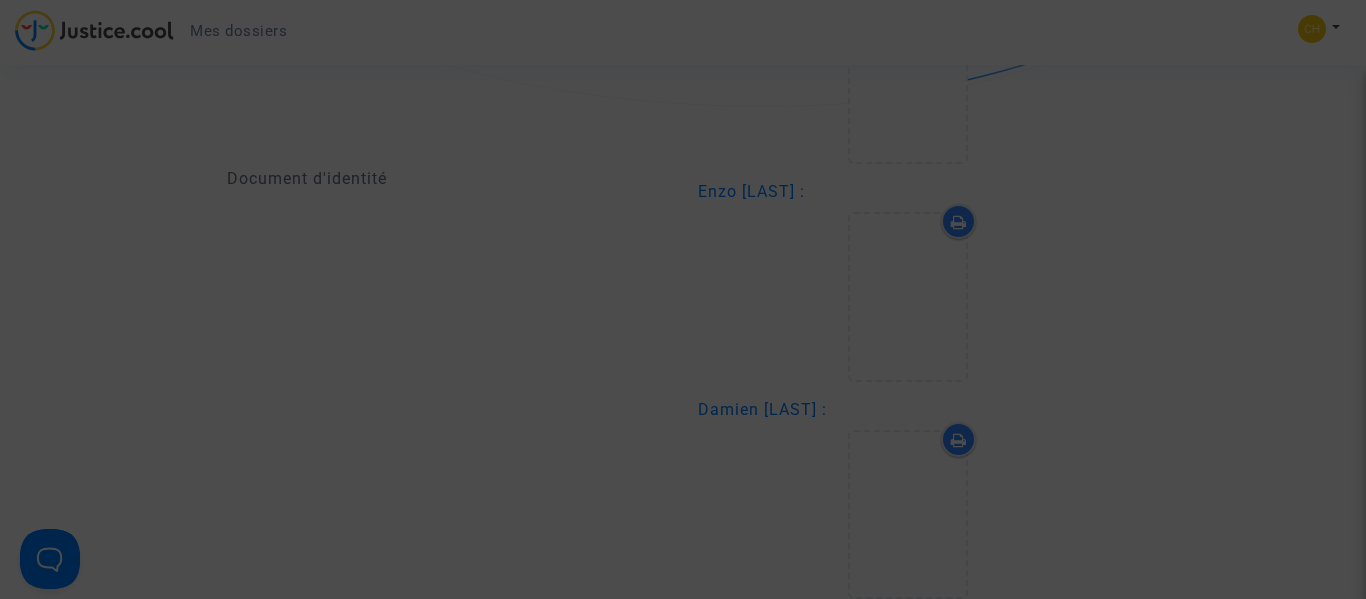 scroll, scrollTop: 772, scrollLeft: 0, axis: vertical 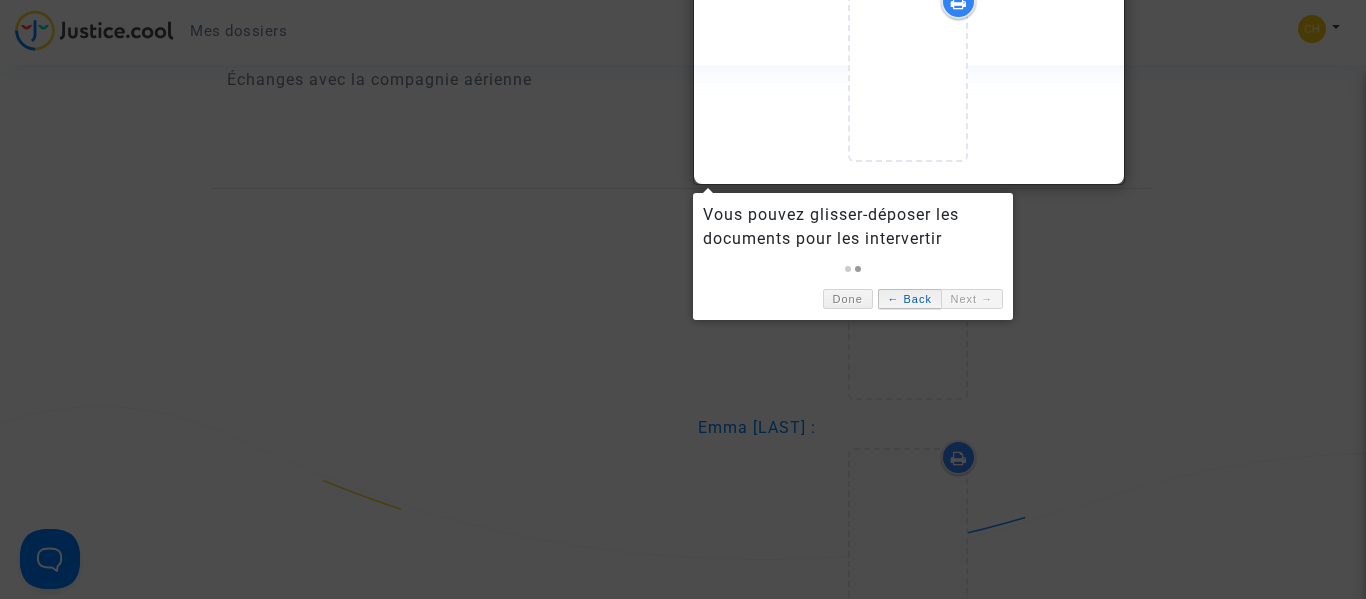 click on "← Back" at bounding box center (909, 299) 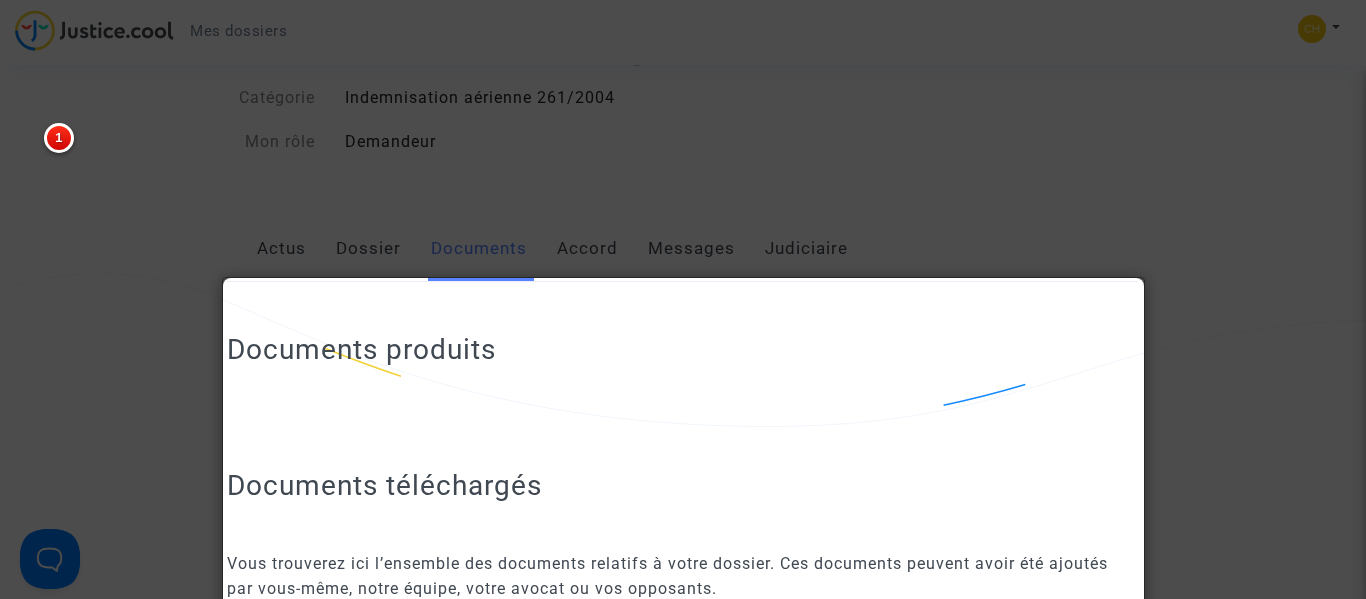 scroll, scrollTop: 144, scrollLeft: 0, axis: vertical 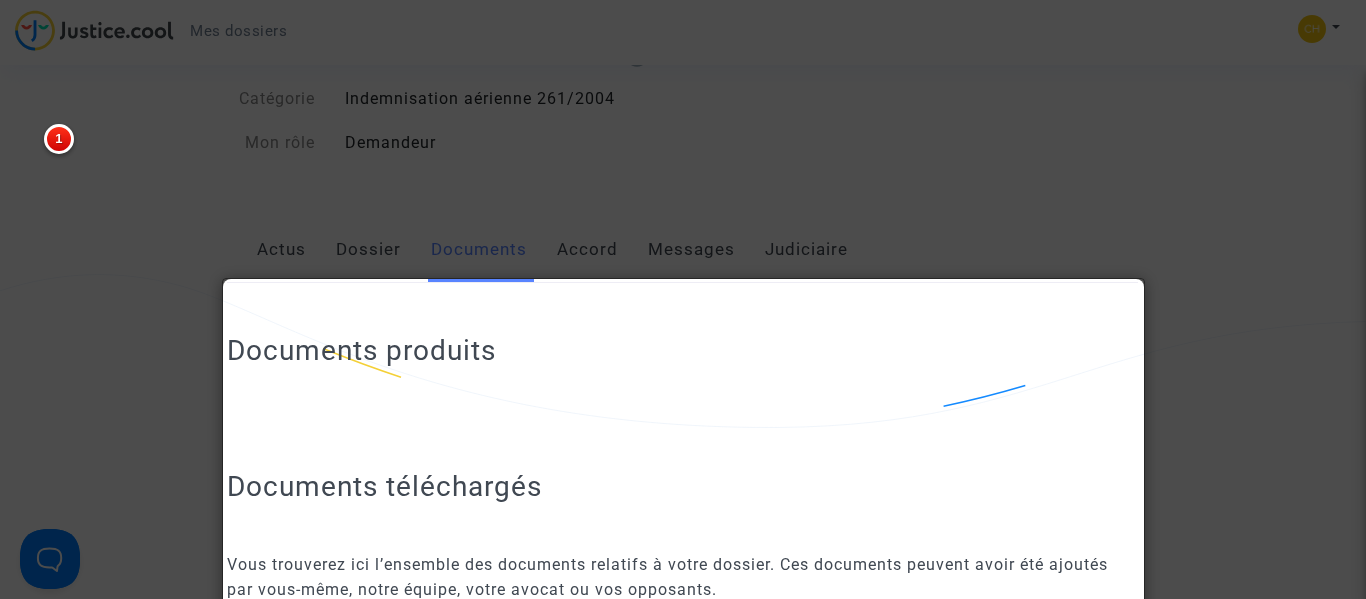 click at bounding box center [683, 299] 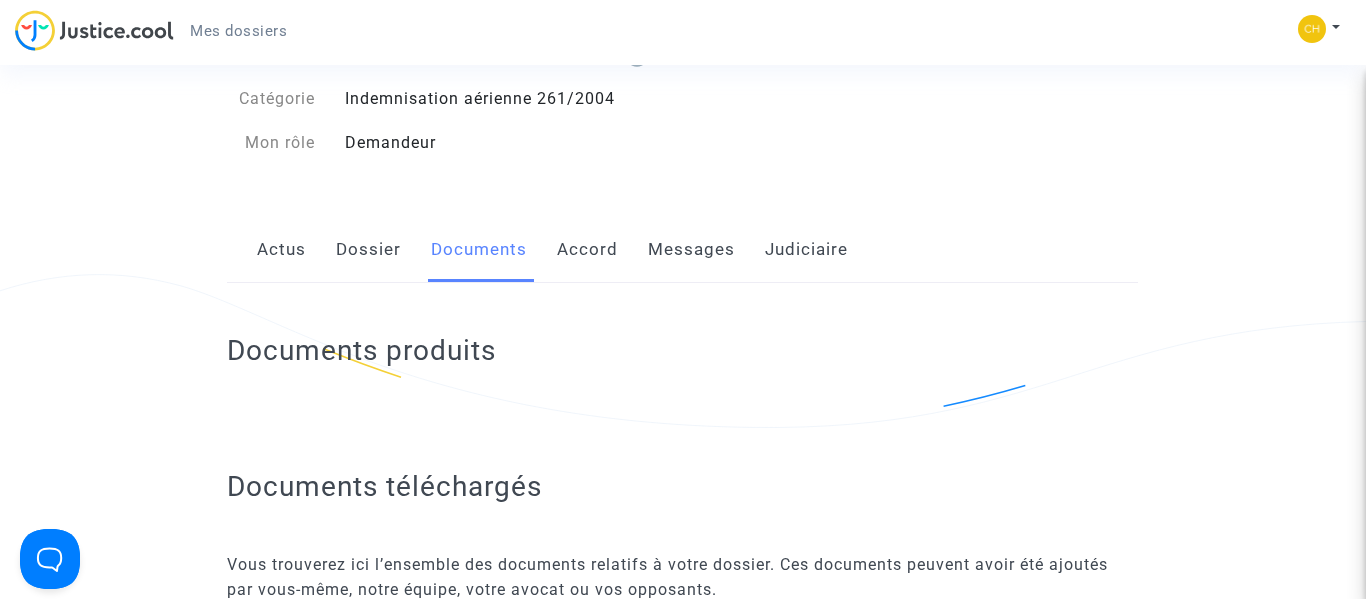 click on "Dossier" at bounding box center [368, 250] 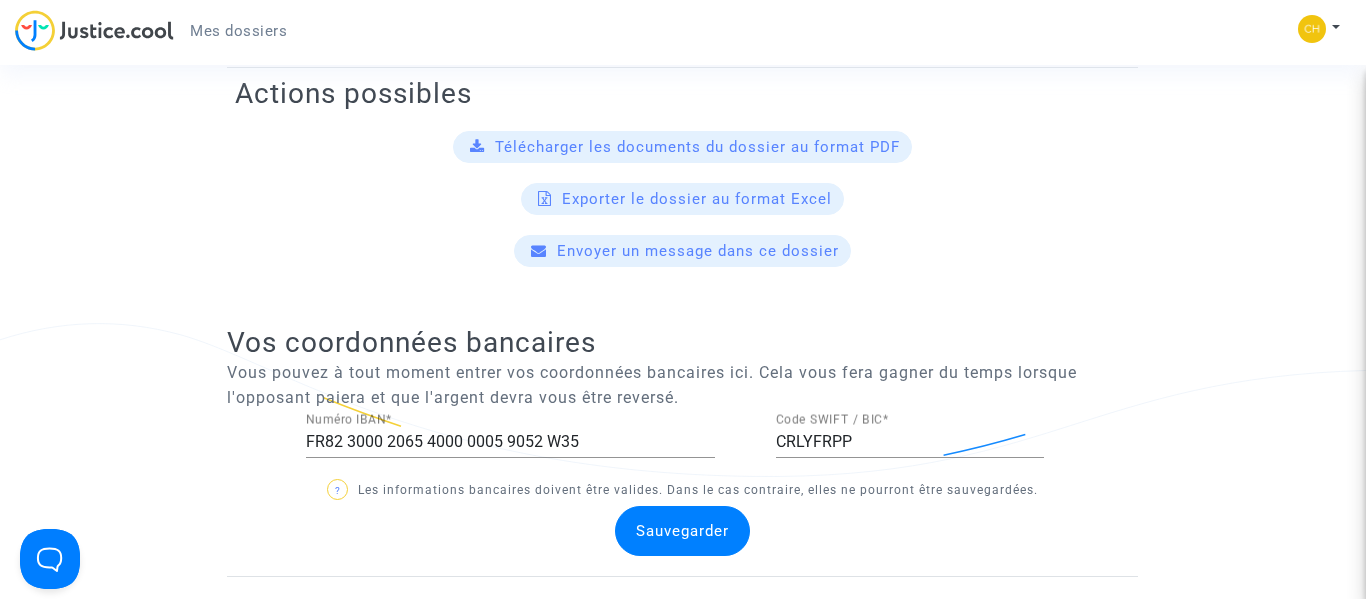 scroll, scrollTop: 901, scrollLeft: 0, axis: vertical 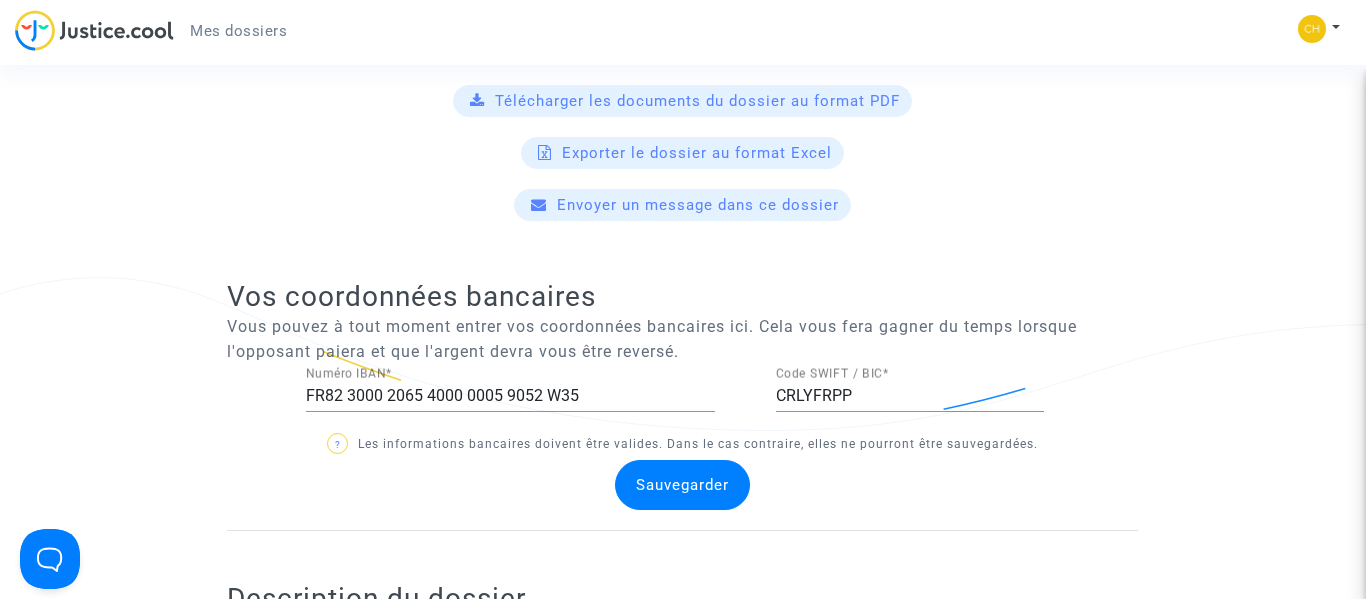 click on "Sauvegarder" at bounding box center [682, 485] 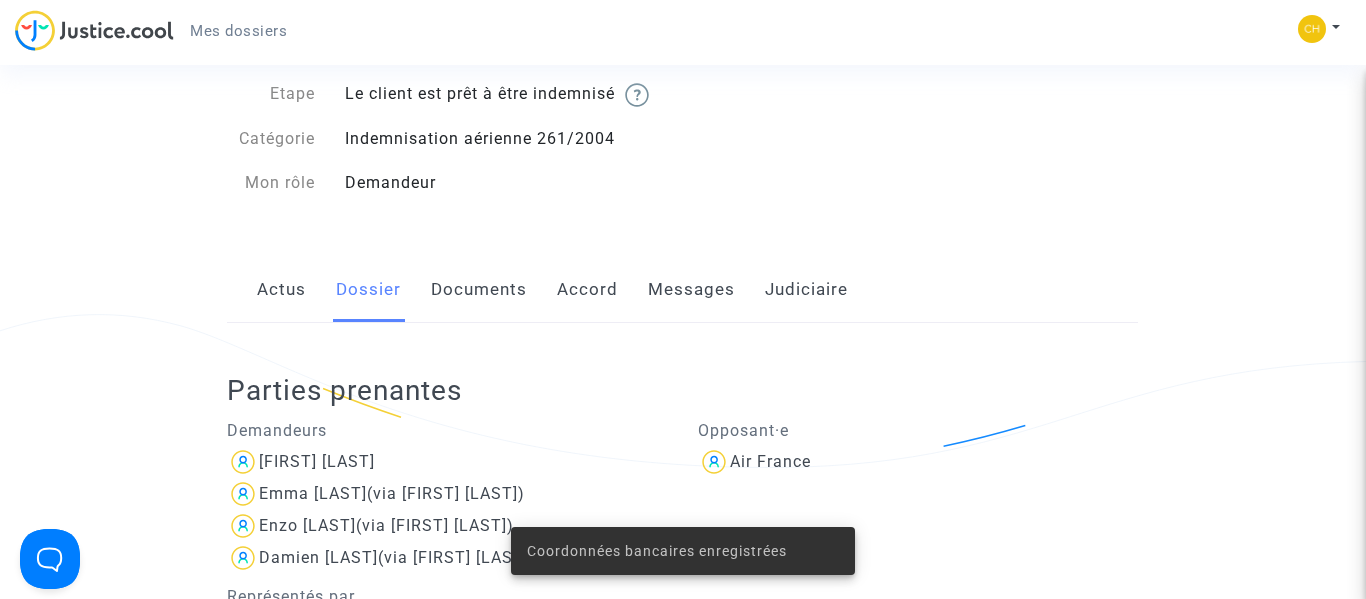 scroll, scrollTop: 102, scrollLeft: 0, axis: vertical 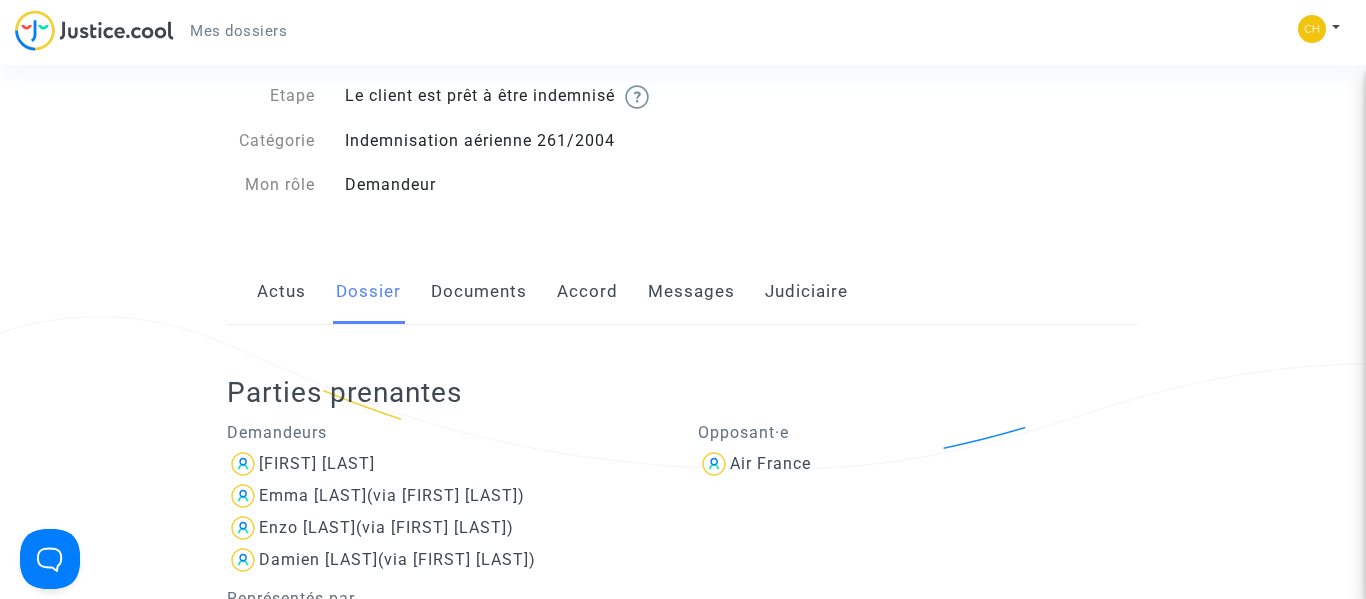 click on "Accord" at bounding box center [587, 292] 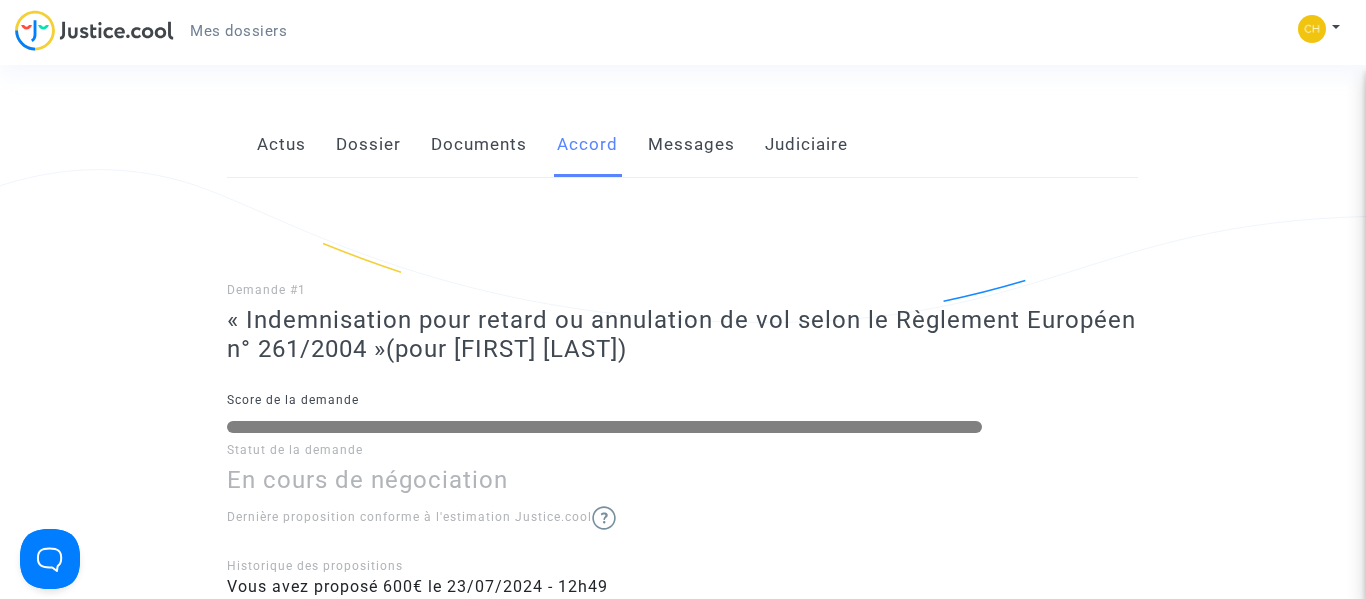 scroll, scrollTop: 248, scrollLeft: 0, axis: vertical 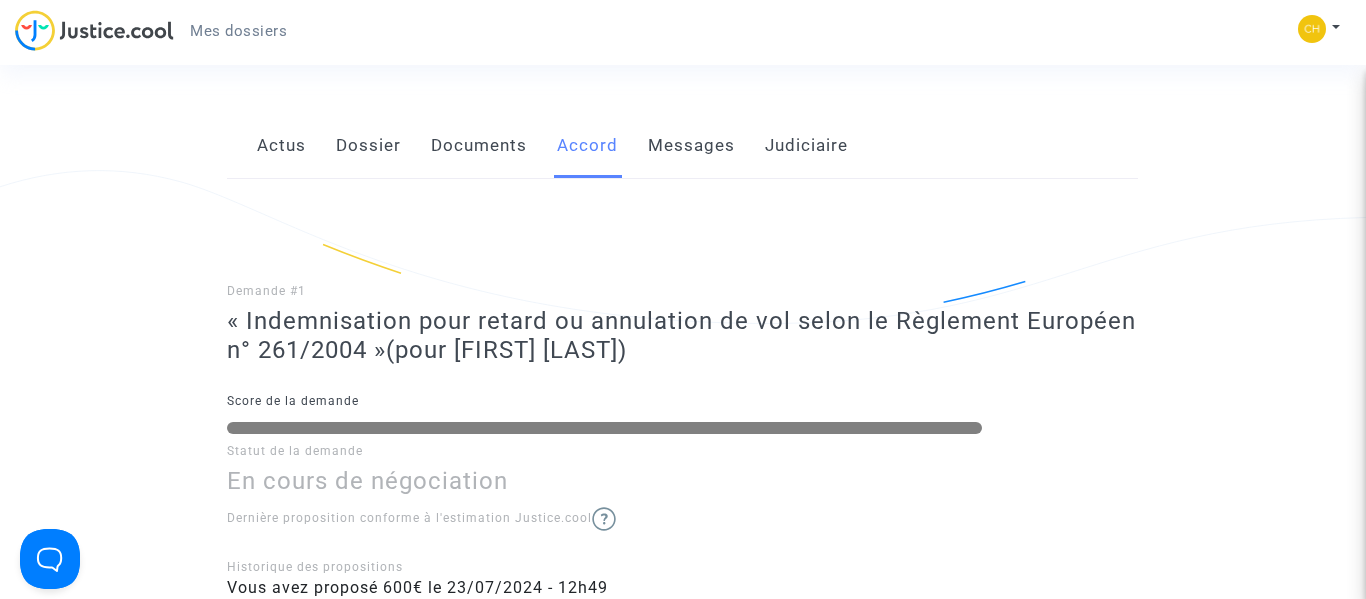 click on "Judiciaire" at bounding box center (806, 146) 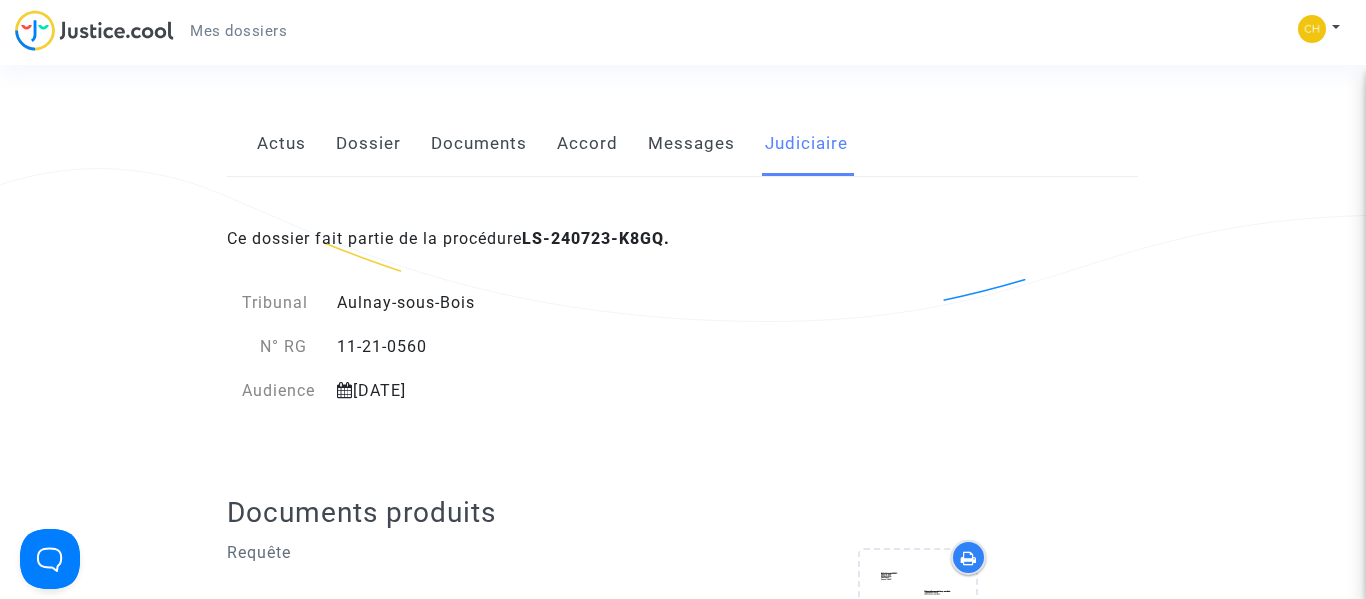 scroll, scrollTop: 248, scrollLeft: 0, axis: vertical 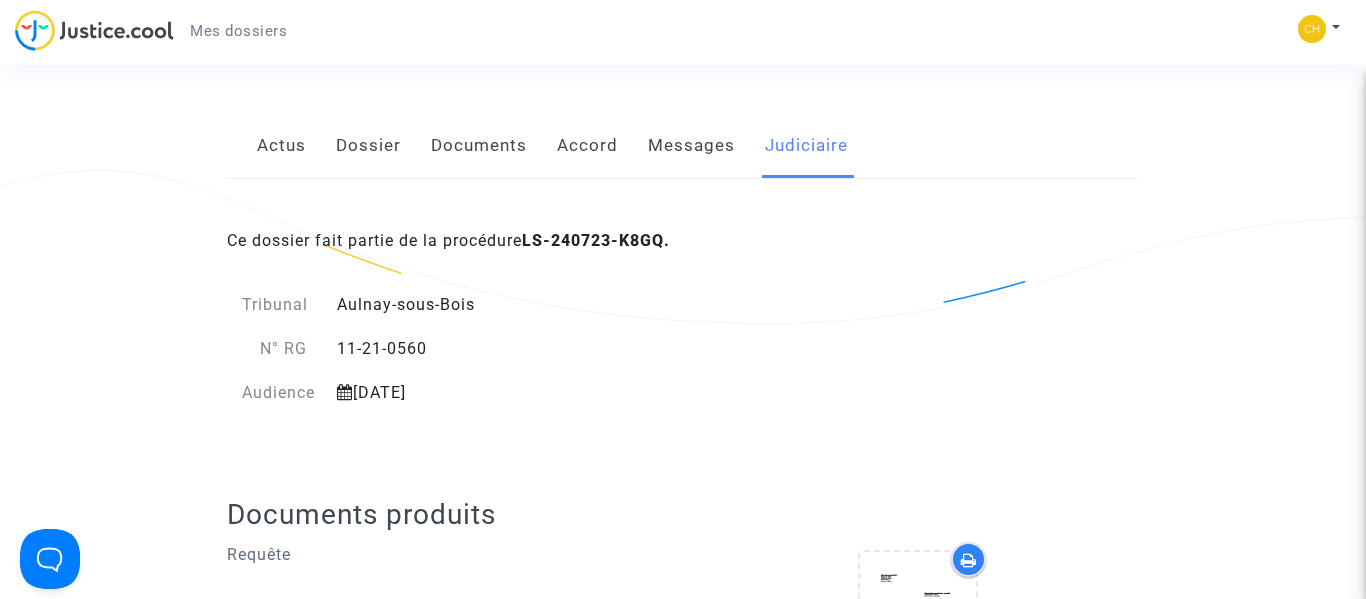 click on "Dossier" at bounding box center (368, 146) 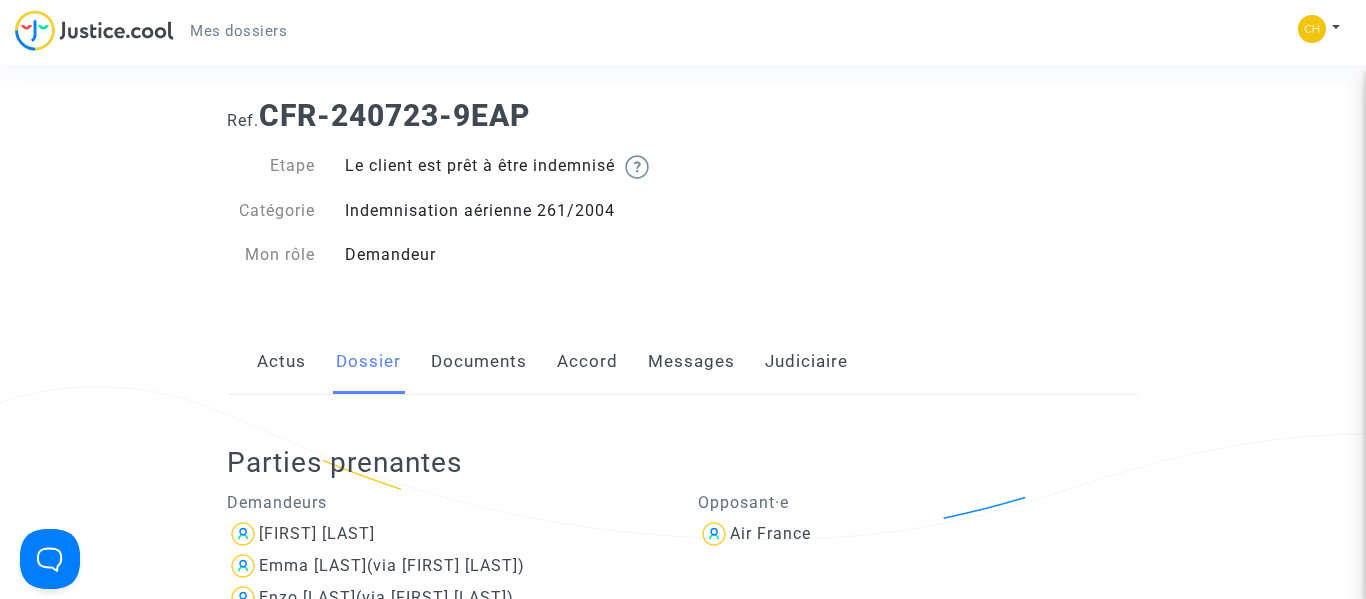 scroll, scrollTop: 0, scrollLeft: 0, axis: both 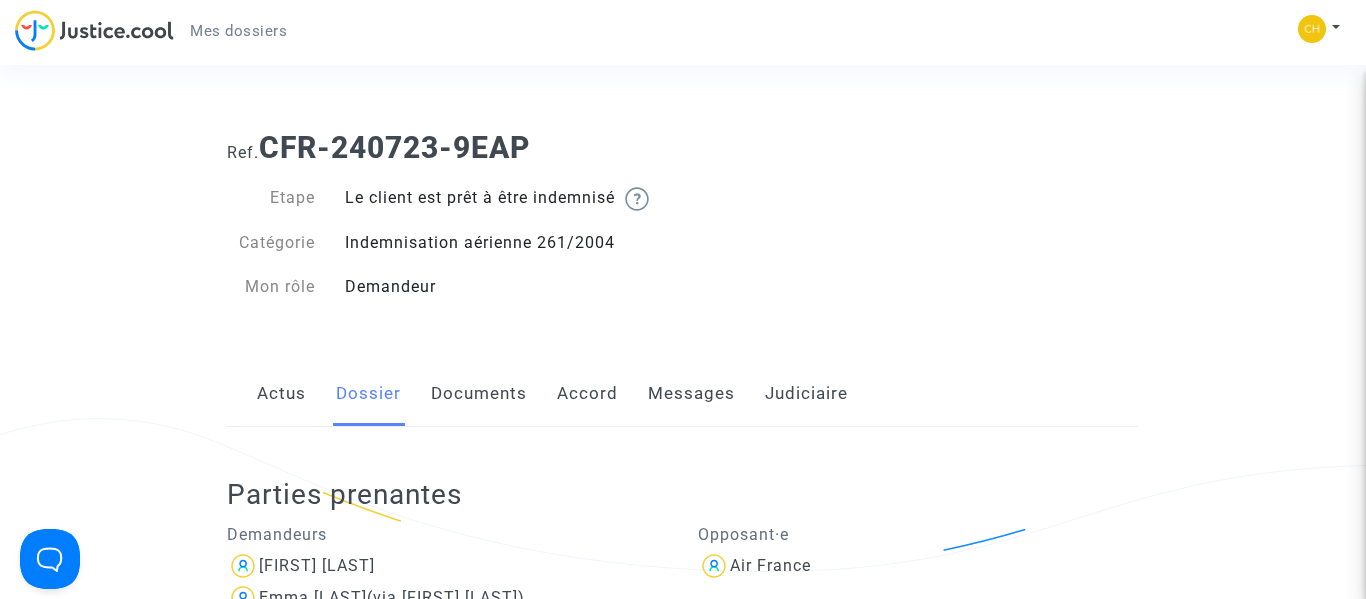 click on "Ref. CFR-240723-9EAP Etape Le client est prêt à être indemnisé Catégorie Indemnisation aérienne 261/2004 Mon rôle Demandeur Actus Dossier Documents Accord Messages Judiciaire Parties prenantes Demandeurs [FIRST] [LAST] (via [FIRST] [LAST]) Enzo [LAST] (via [FIRST] [LAST]) Damien [LAST] (via [FIRST] [LAST]) Représentés par Air Refund Avocat(s) du/des demandeur(s) Pitcher Avocat Opposant·e Air France Tribunal compétent Aulnay-sous-Bois (Tribunal de proximité) Actions possibles Télécharger les documents du dossier au format PDF Exporter le dossier au format Excel Envoyer un message dans ce dossier Vos coordonnées bancaires Vous pouvez à tout moment entrer vos coordonnées bancaires ici. Cela vous fera gagner du temps lorsque l'opposant paiera et que l'argent devra vous être reversé. FR82 3000 2065 4000 0005 9052 W35 Numéro IBAN * CRLYFRPP Code SWIFT / BIC * ? Sauvegarder Description du dossier Type de litige Non Non" at bounding box center (682, 1294) 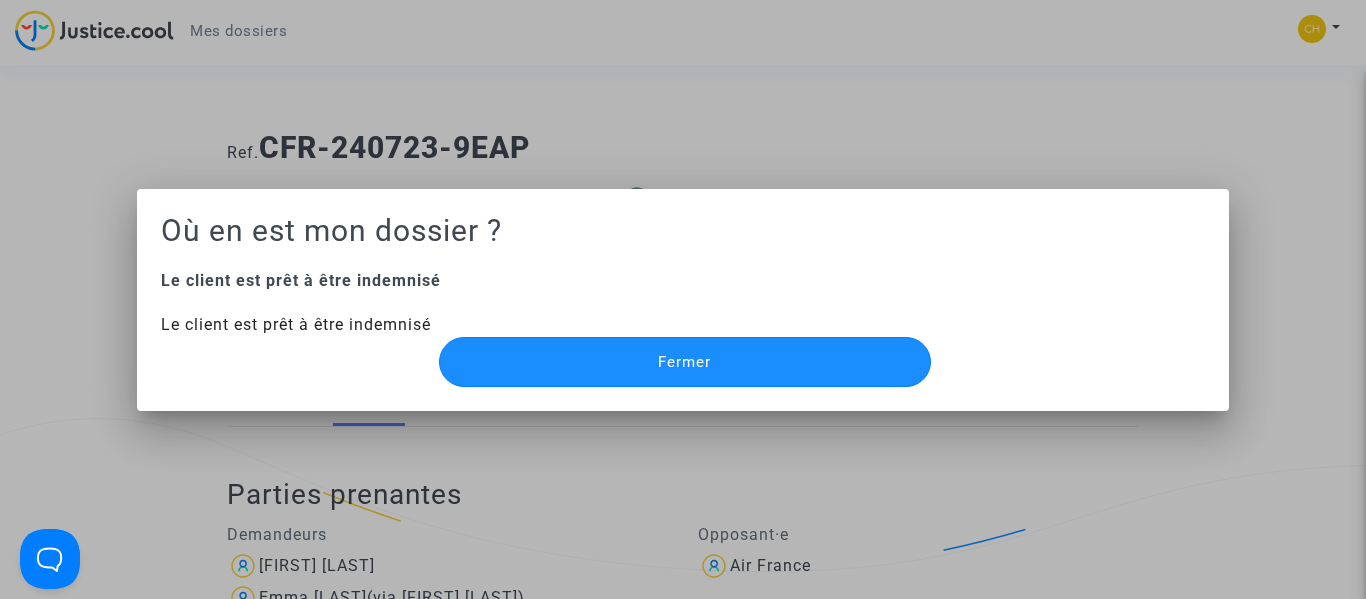 click on "Fermer" at bounding box center (684, 362) 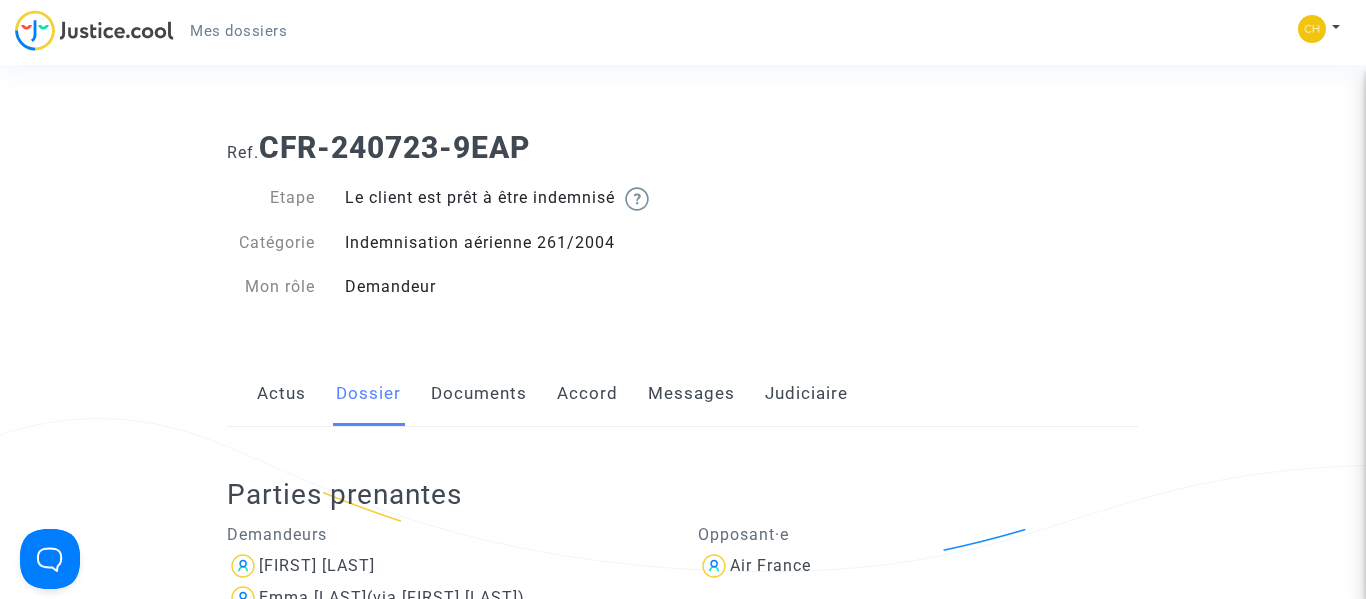 click on "Messages" at bounding box center [691, 394] 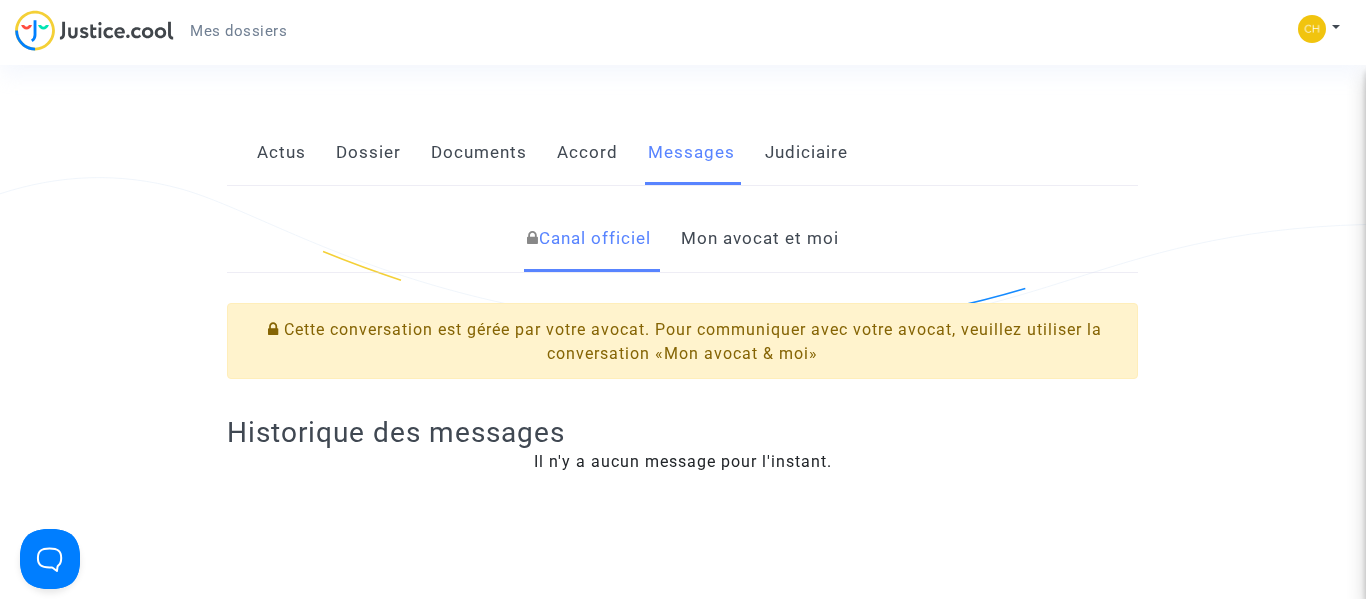 scroll, scrollTop: 242, scrollLeft: 0, axis: vertical 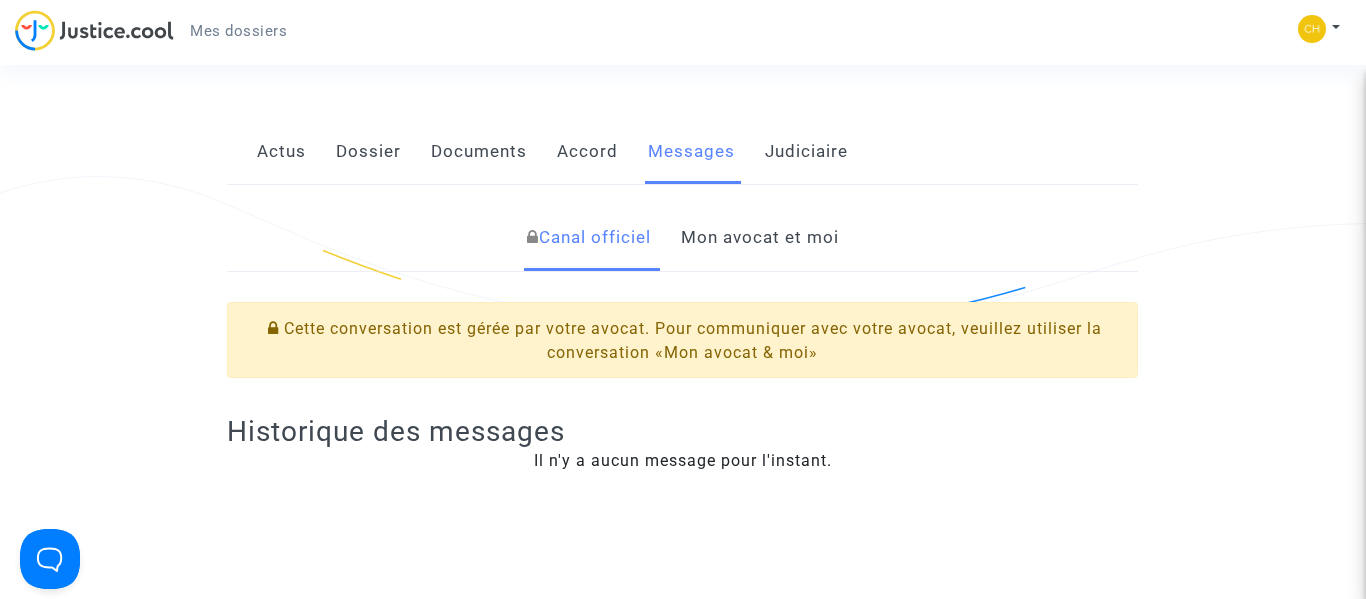 click on "Mon avocat et moi" at bounding box center (760, 238) 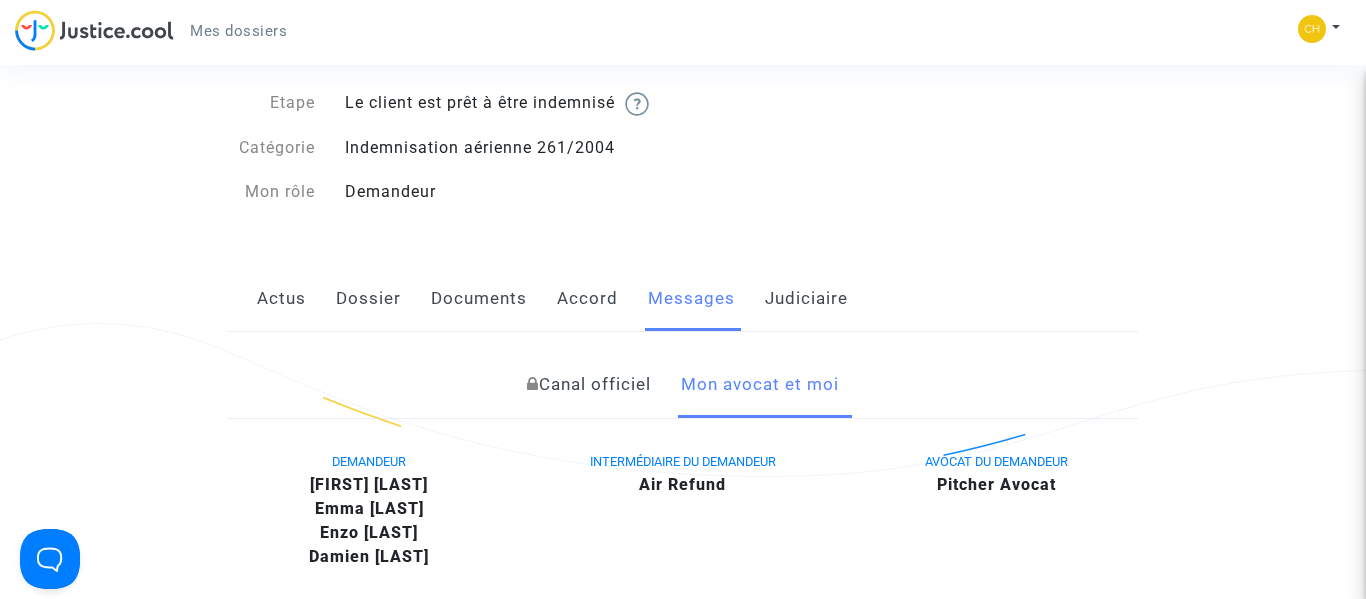 scroll, scrollTop: 0, scrollLeft: 0, axis: both 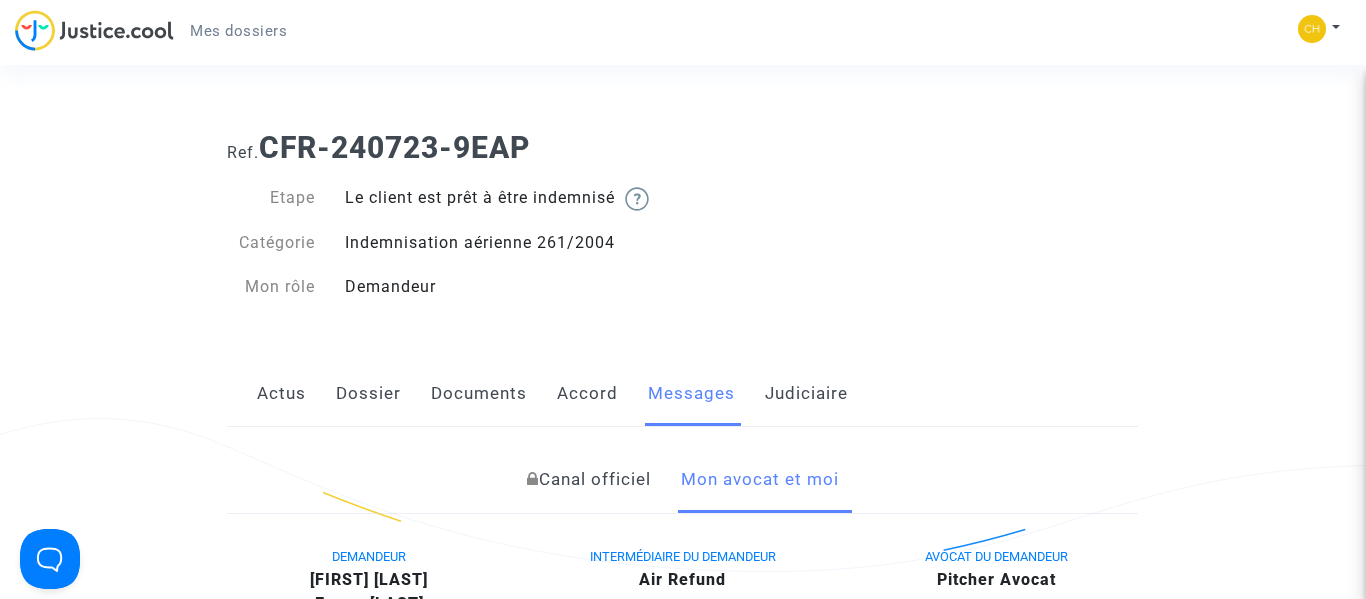 click on "Mes dossiers" at bounding box center [238, 31] 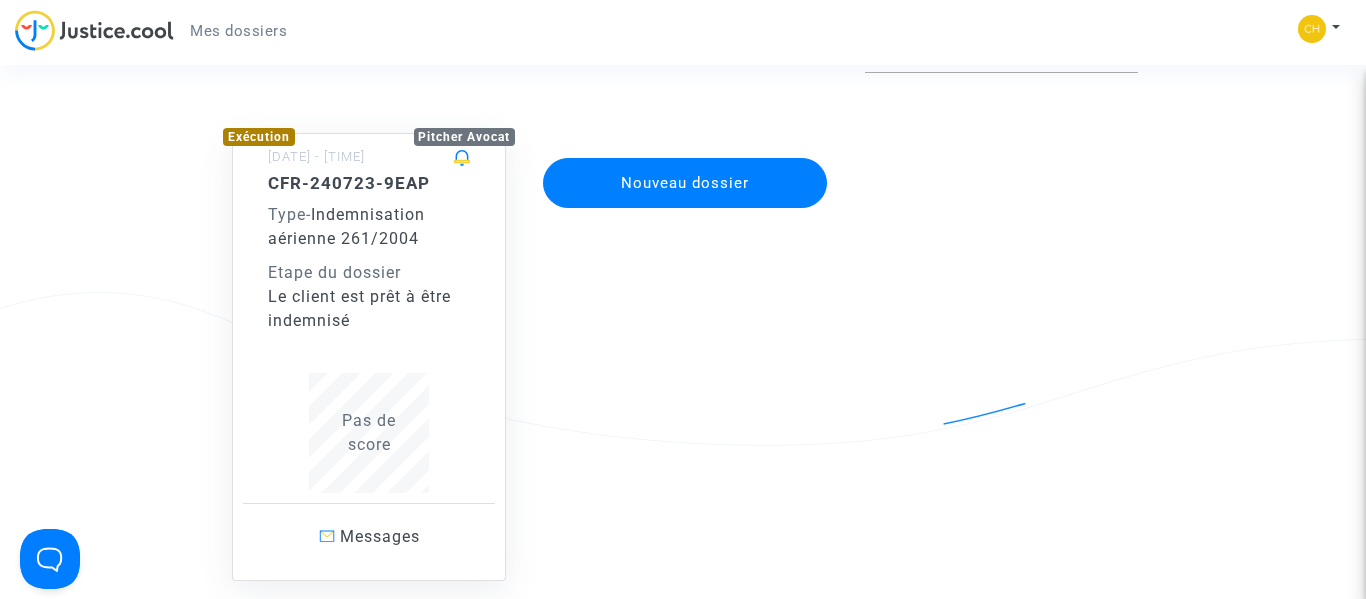 scroll, scrollTop: 127, scrollLeft: 0, axis: vertical 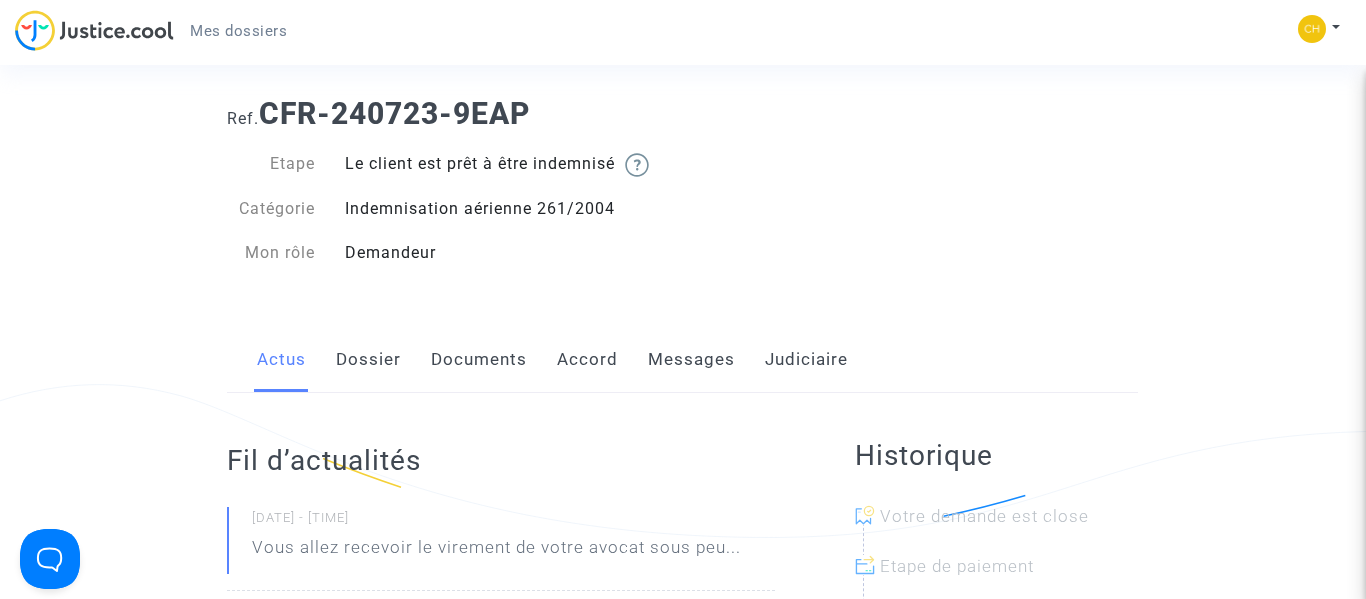 click on "Messages" at bounding box center [691, 360] 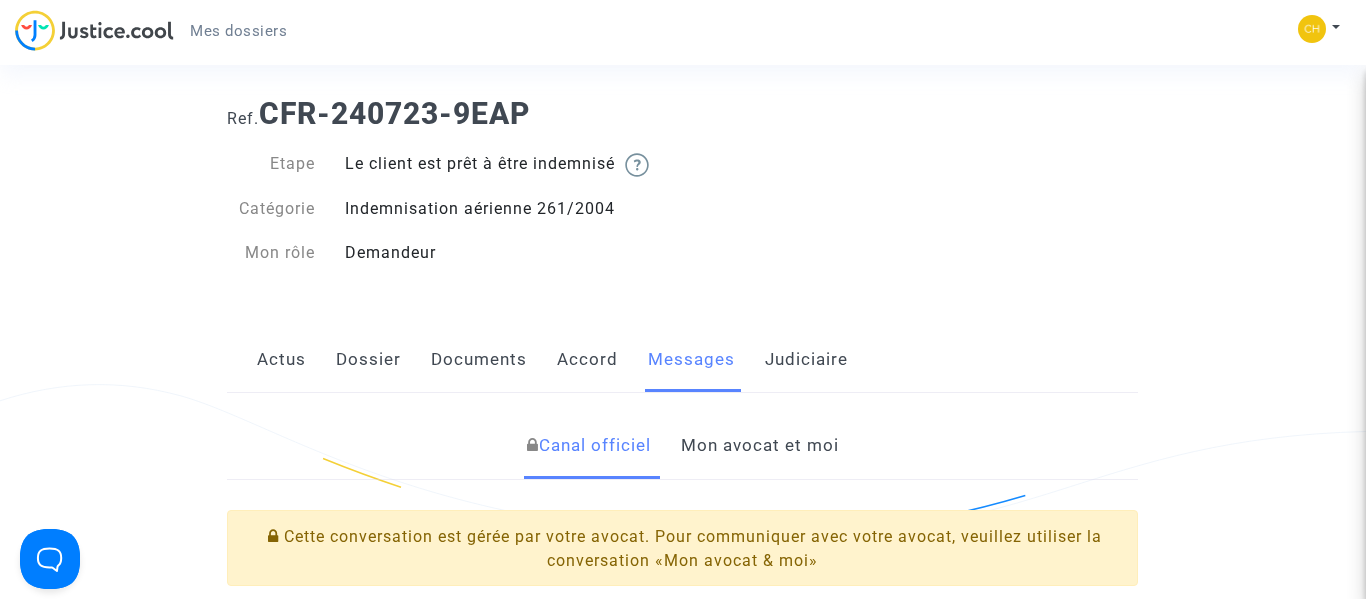 click on "Mon avocat et moi" at bounding box center (760, 446) 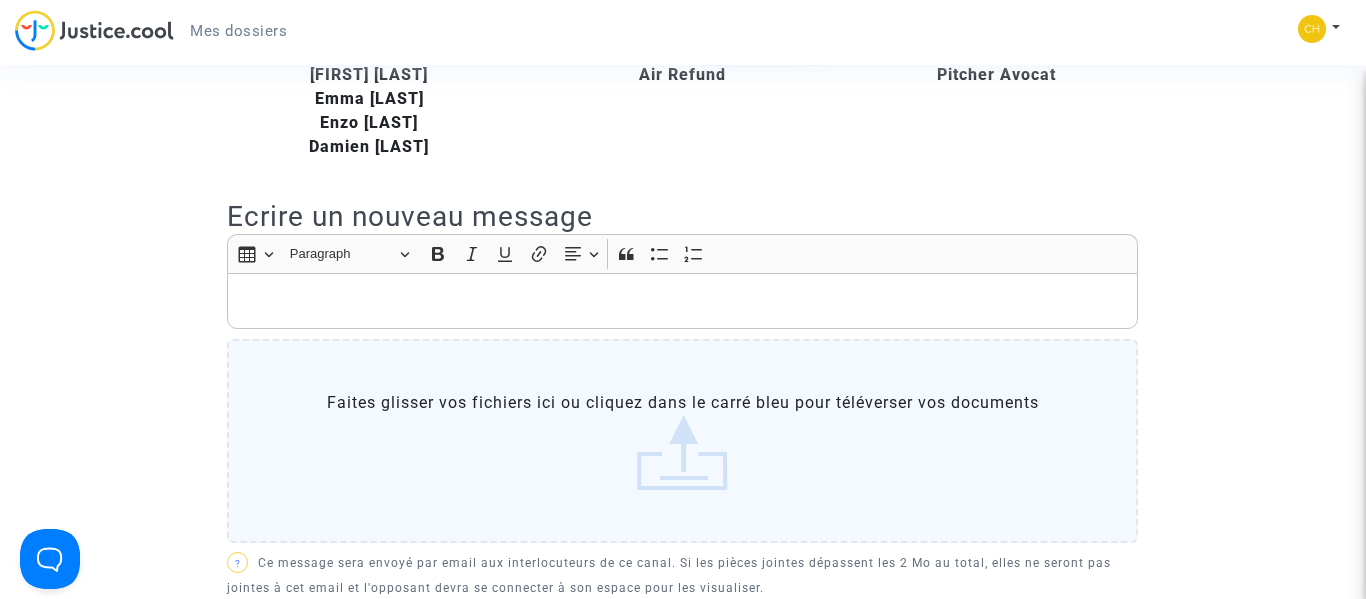 scroll, scrollTop: 510, scrollLeft: 0, axis: vertical 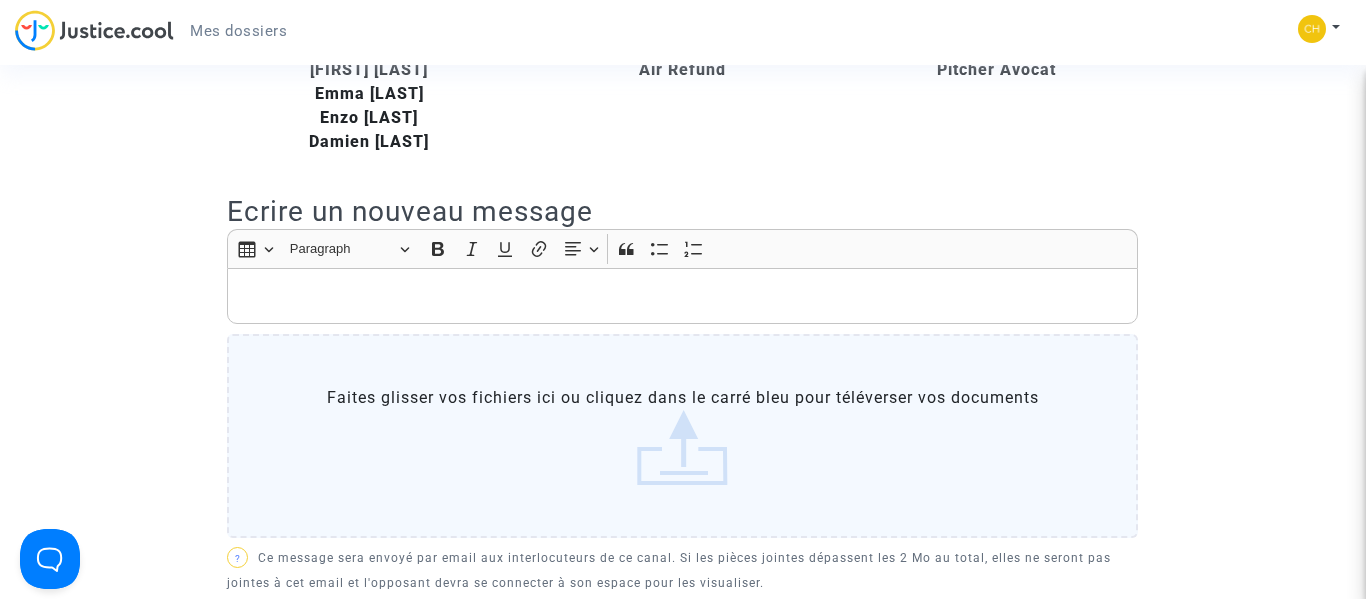 click at bounding box center (682, 296) 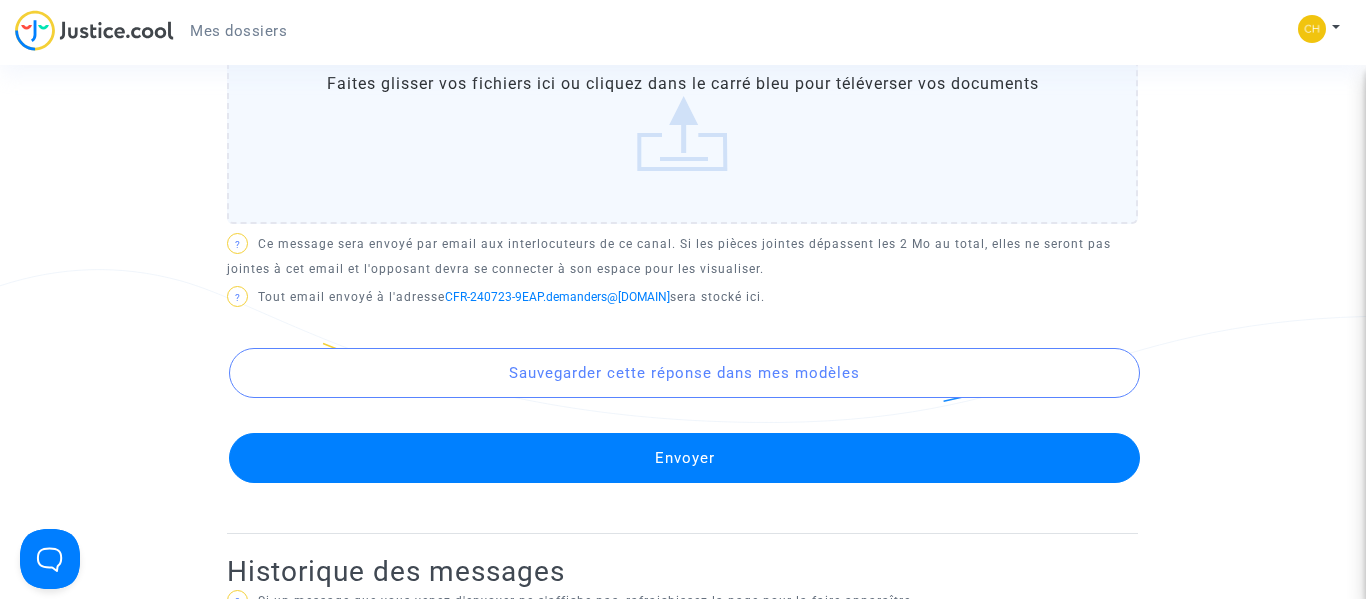 scroll, scrollTop: 912, scrollLeft: 0, axis: vertical 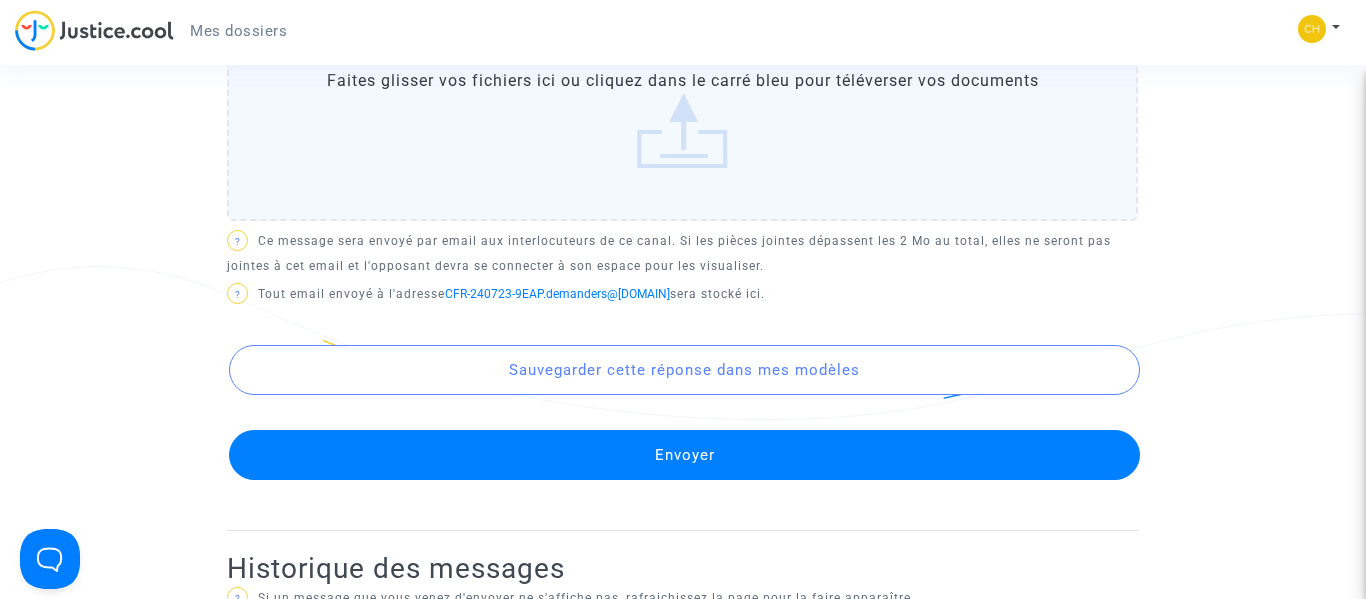 click on "Envoyer" at bounding box center [684, 455] 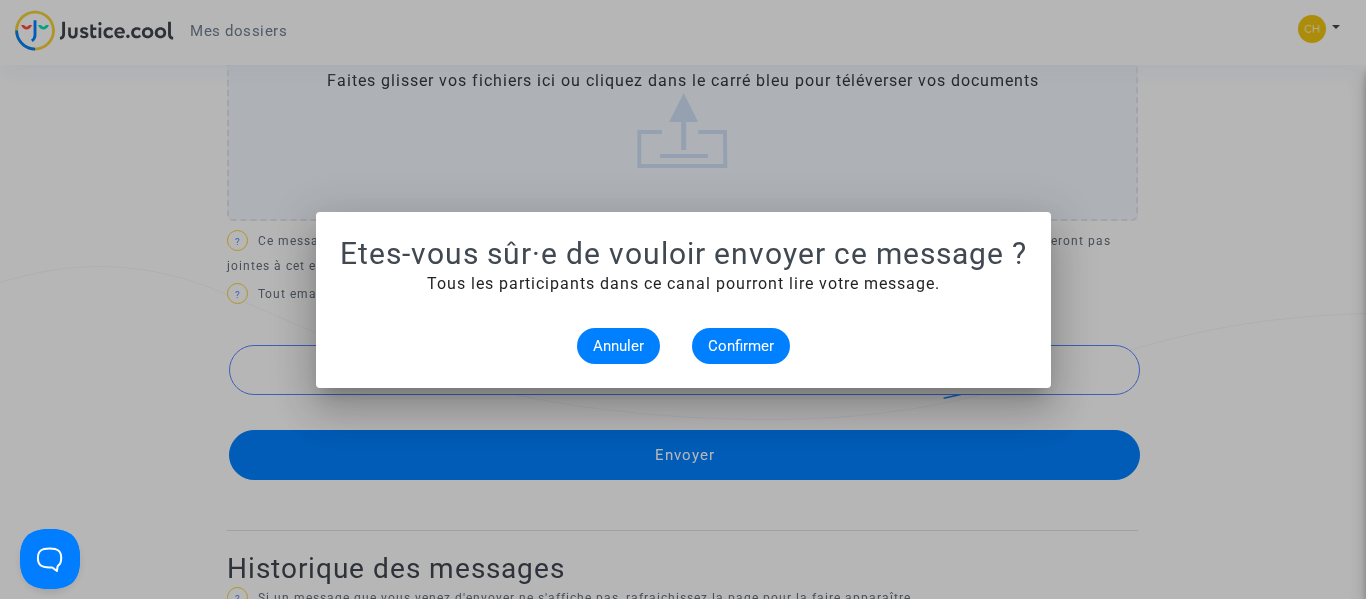 scroll, scrollTop: 0, scrollLeft: 0, axis: both 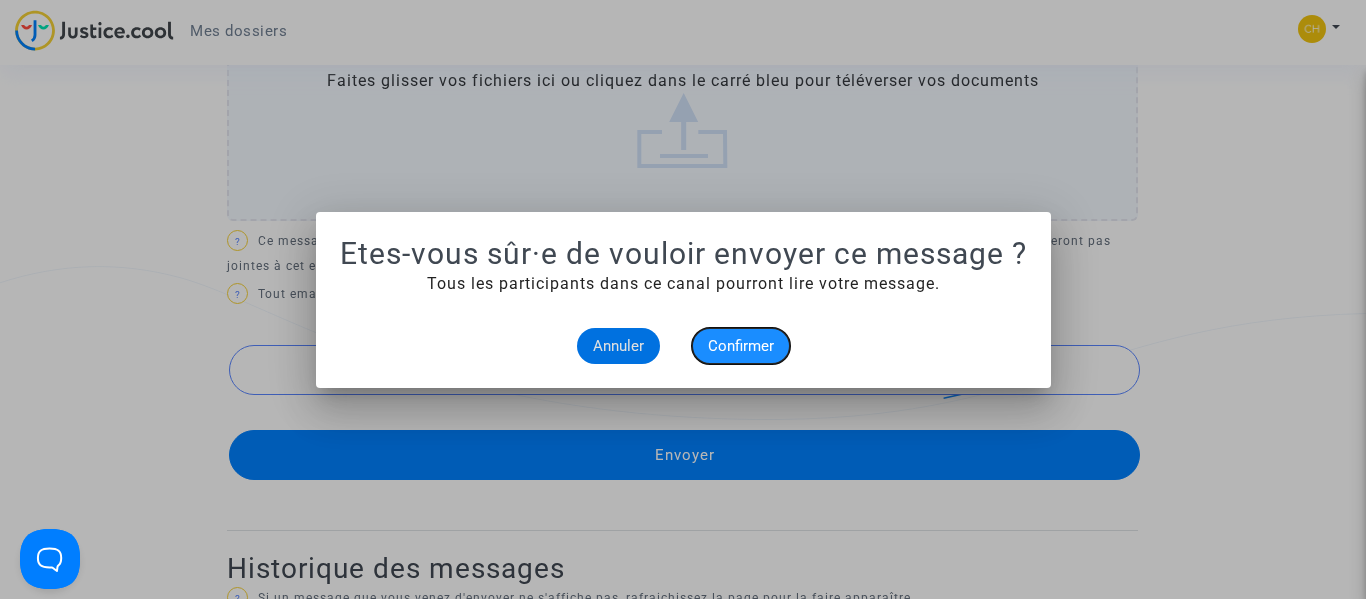 click on "Confirmer" at bounding box center (741, 346) 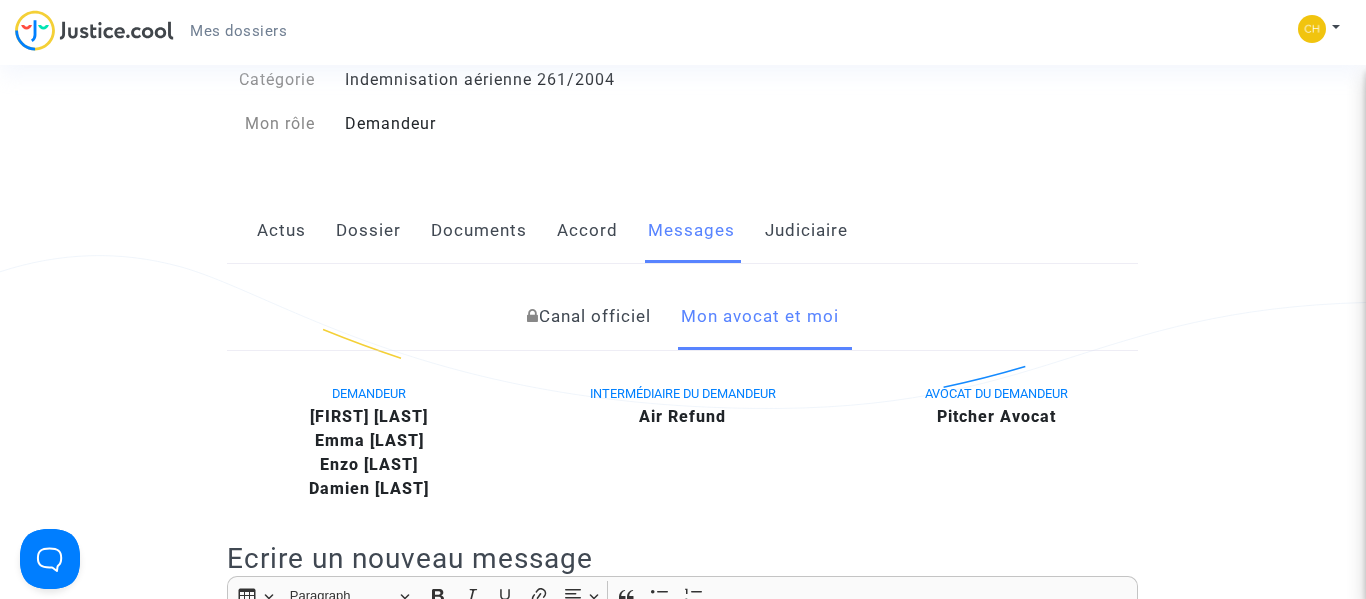 scroll, scrollTop: 0, scrollLeft: 0, axis: both 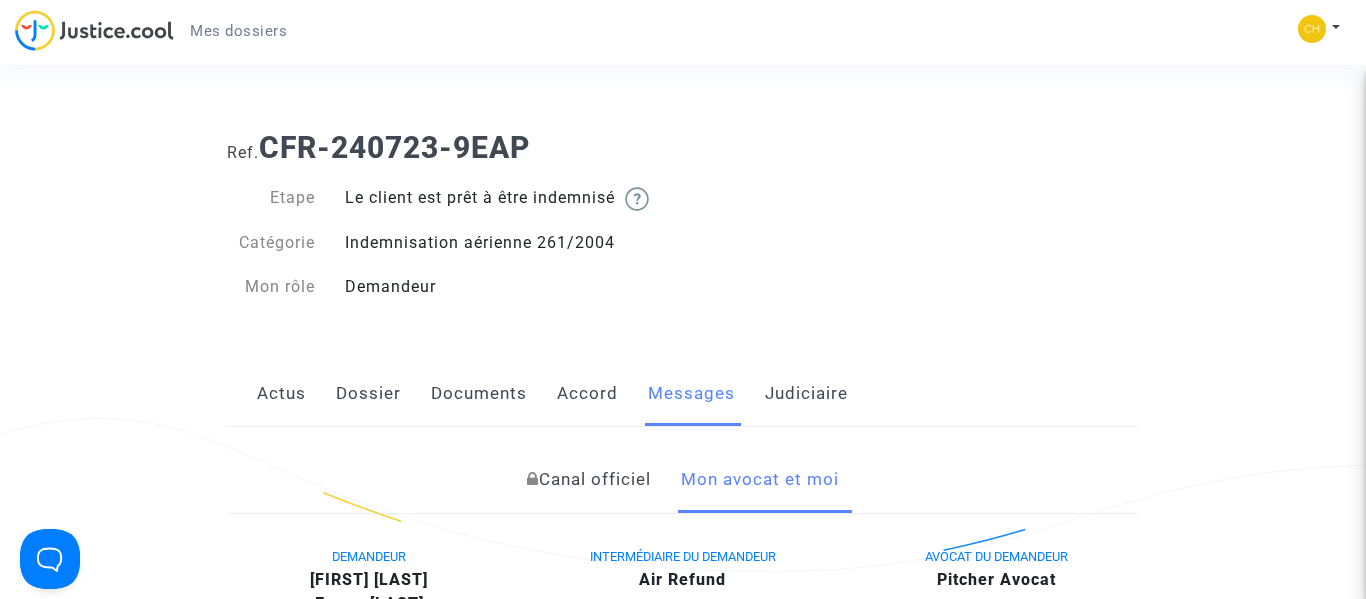 click on "Mes dossiers" at bounding box center [238, 31] 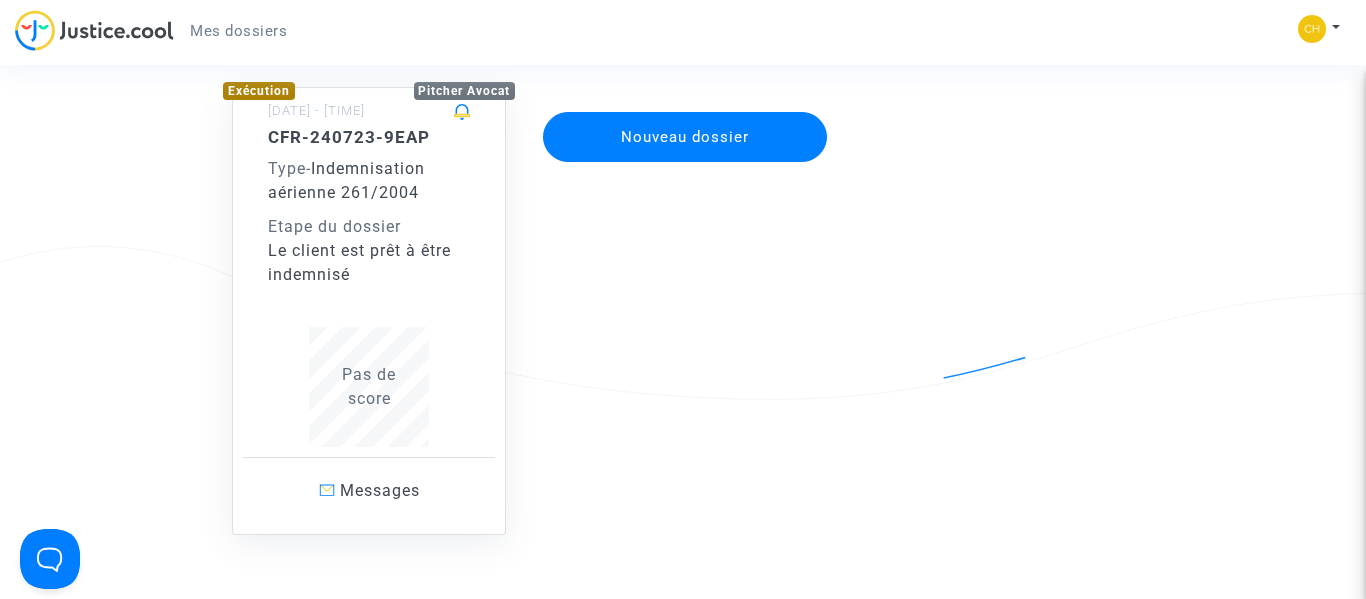scroll, scrollTop: 157, scrollLeft: 0, axis: vertical 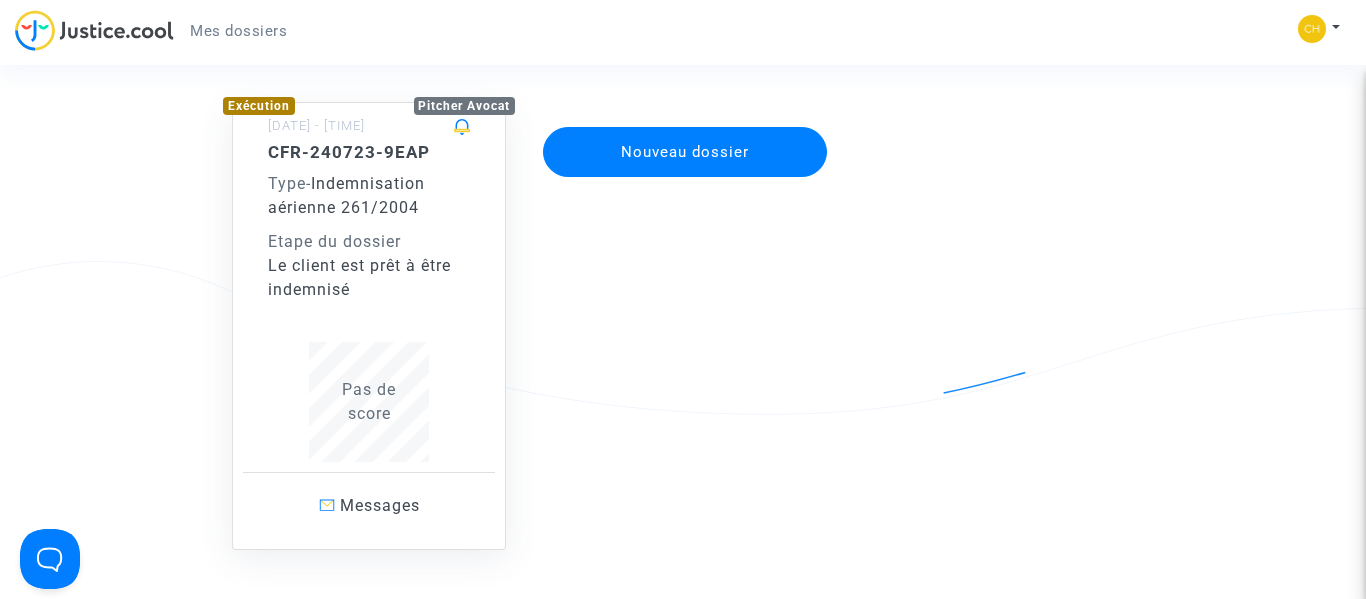 click on "CFR-240723-9EAP Type - Indemnisation aérienne 261/2004 Etape du dossier Le client est prêt à être indemnisé Pas de score" at bounding box center [369, 302] 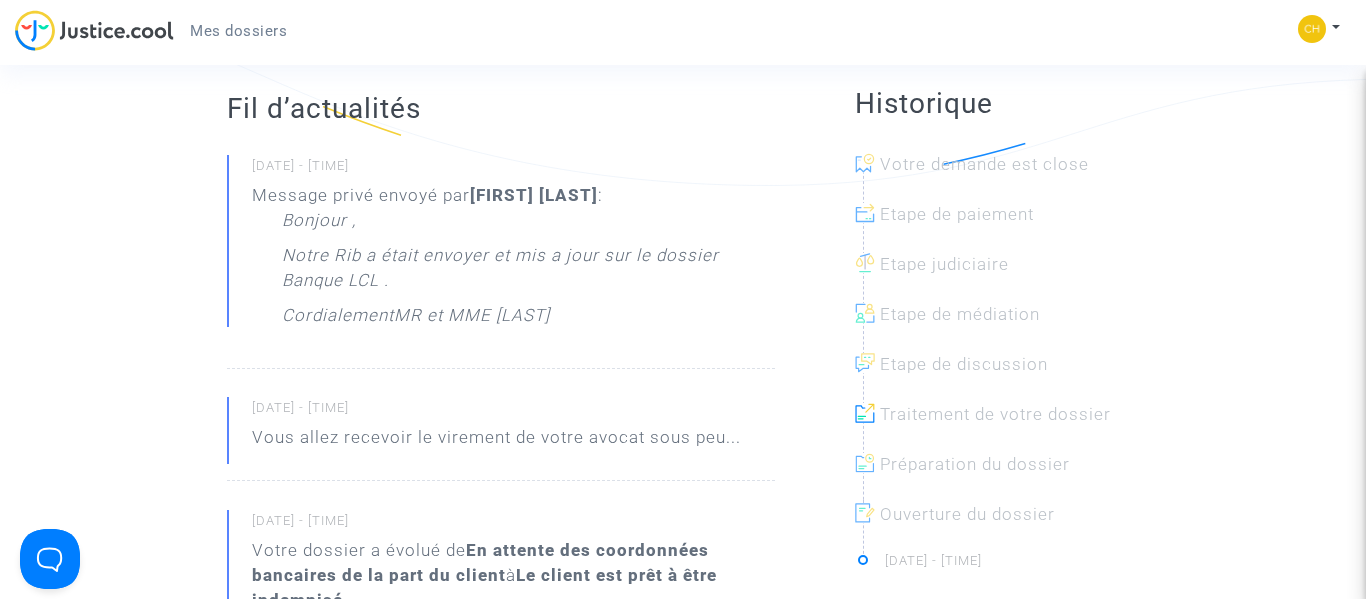 scroll, scrollTop: 384, scrollLeft: 0, axis: vertical 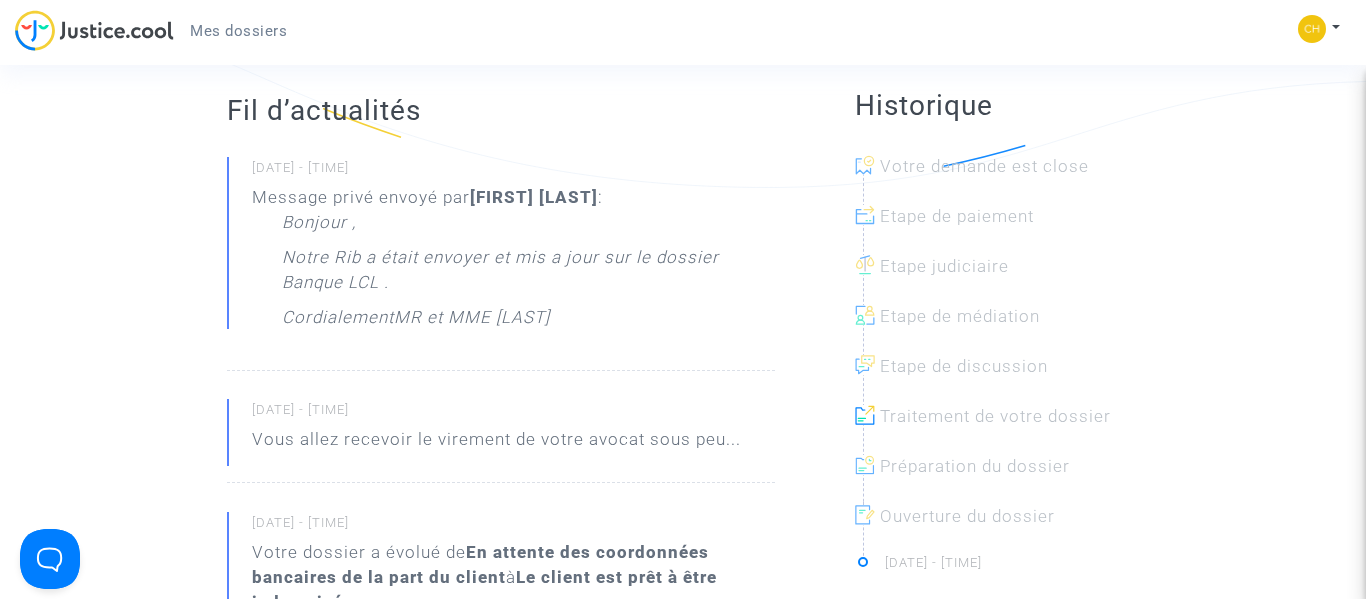 click at bounding box center (1005, 182) 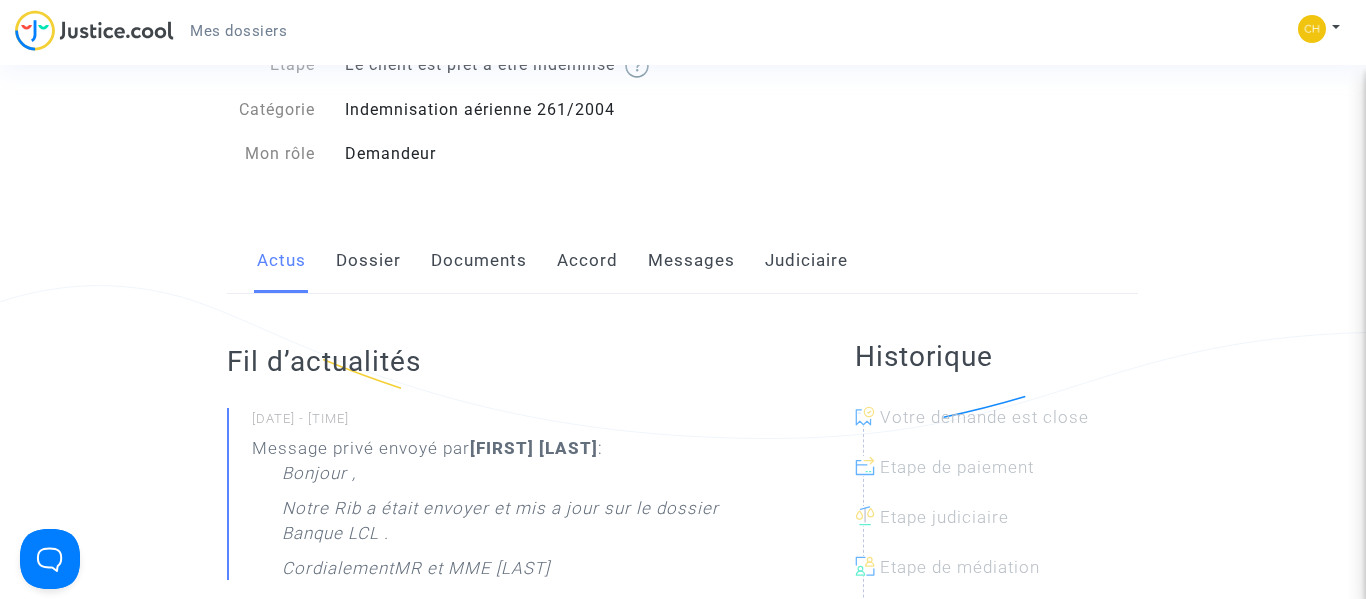 scroll, scrollTop: 121, scrollLeft: 0, axis: vertical 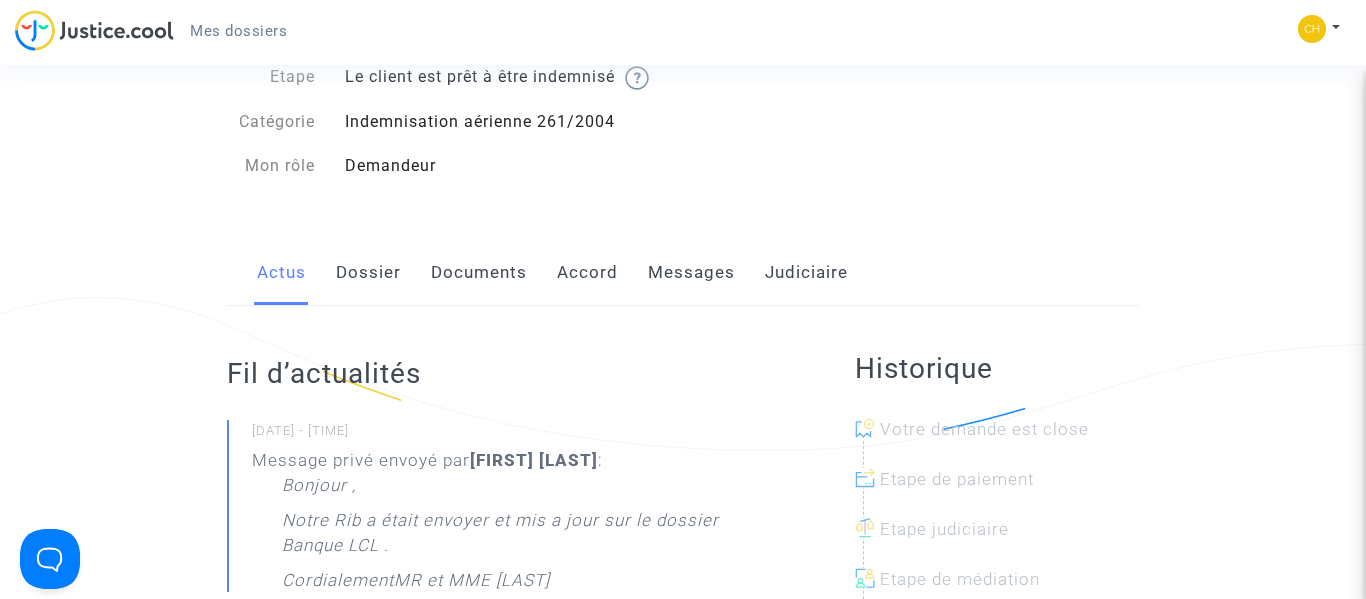 click at bounding box center (637, 78) 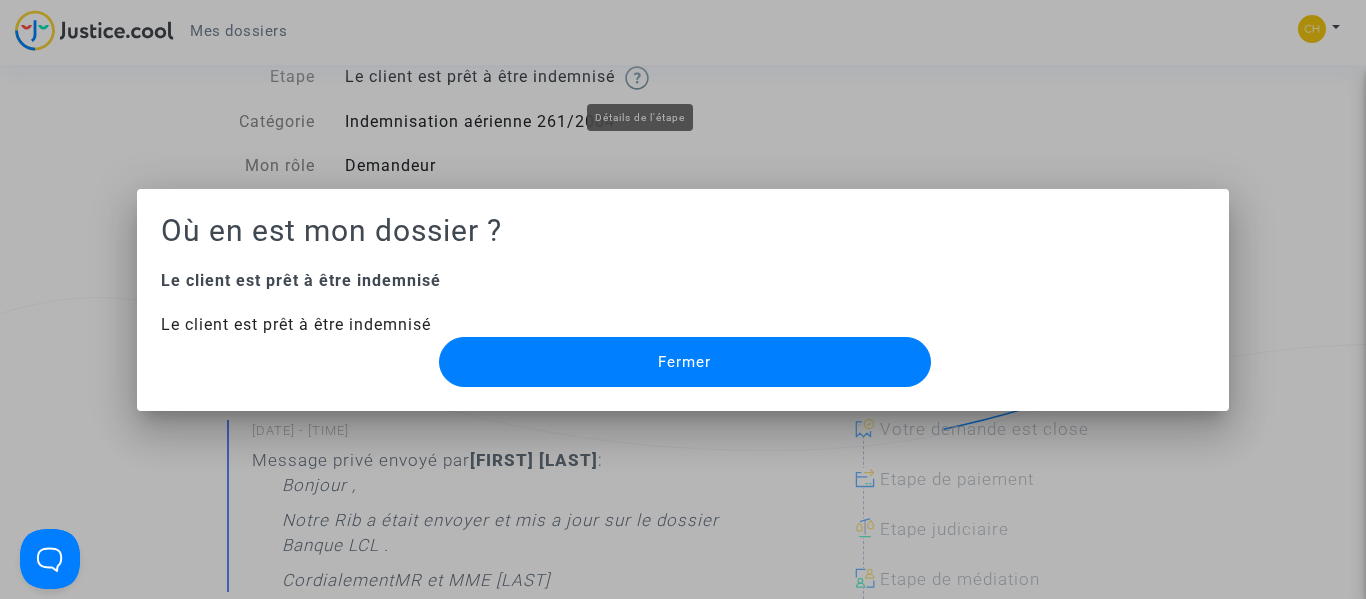 scroll, scrollTop: 0, scrollLeft: 0, axis: both 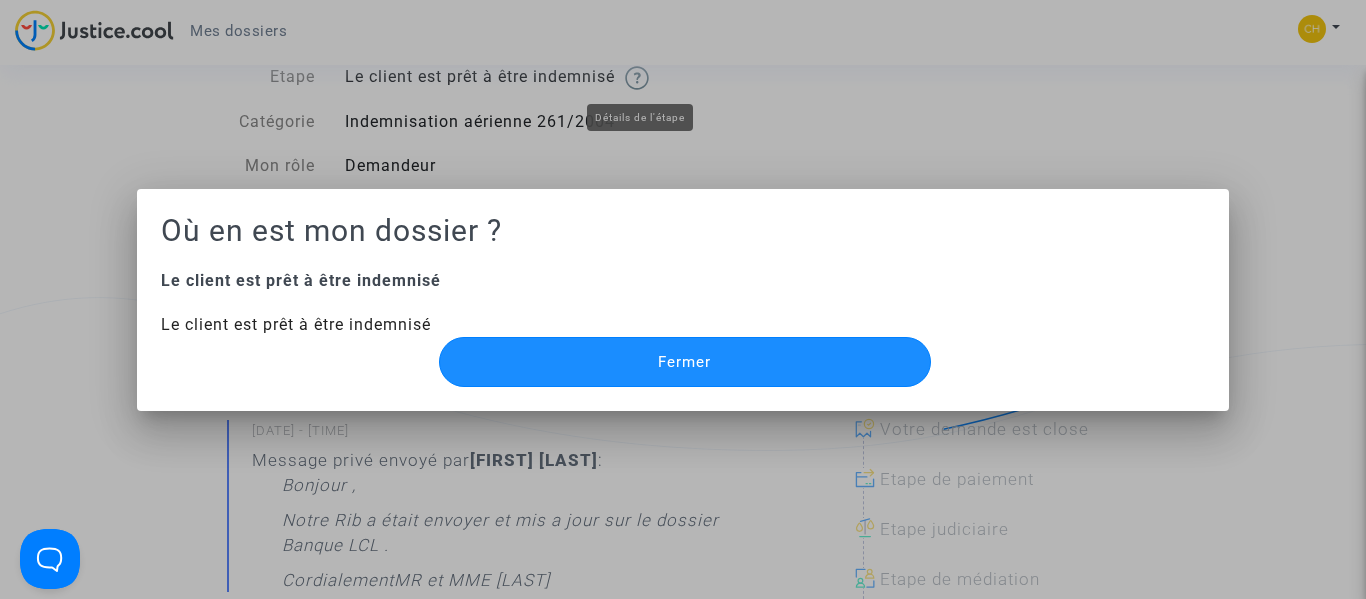 click on "Fermer" at bounding box center (685, 362) 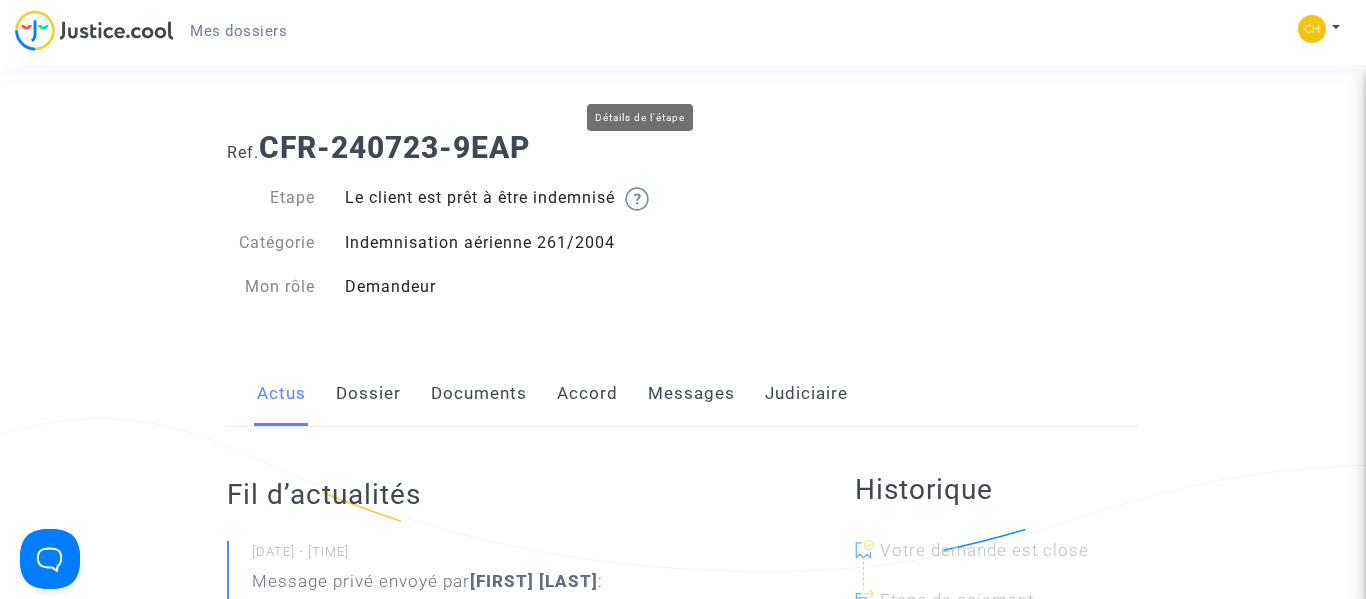 scroll, scrollTop: 121, scrollLeft: 0, axis: vertical 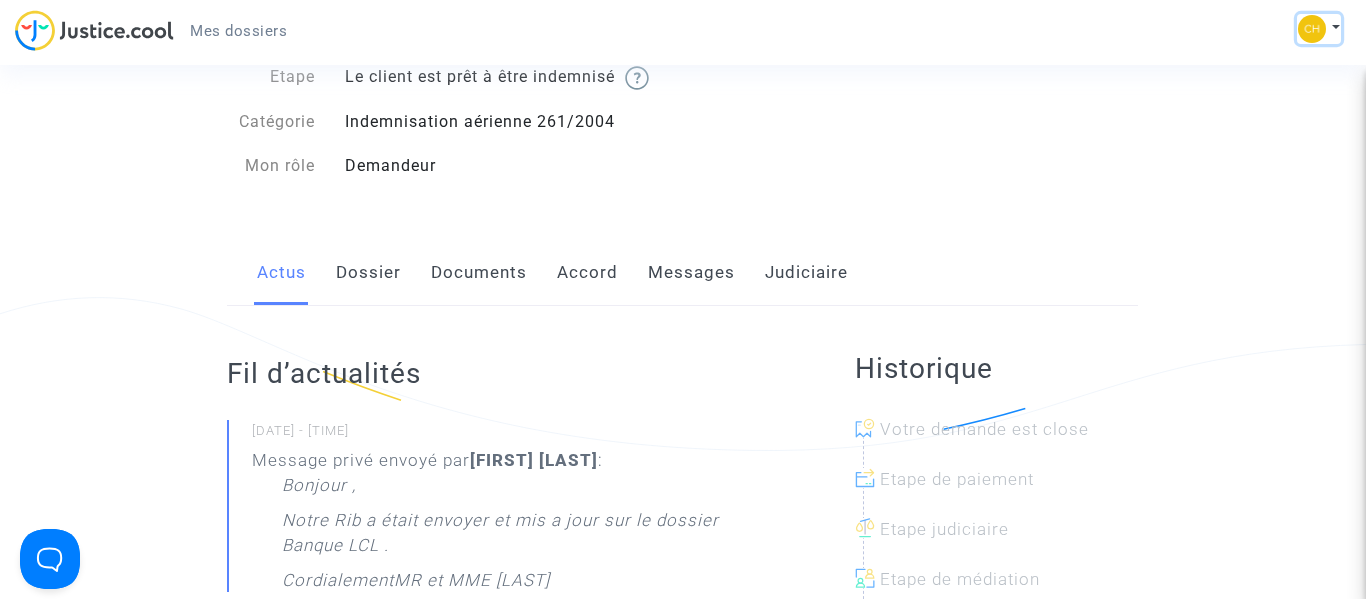 click at bounding box center (1319, 29) 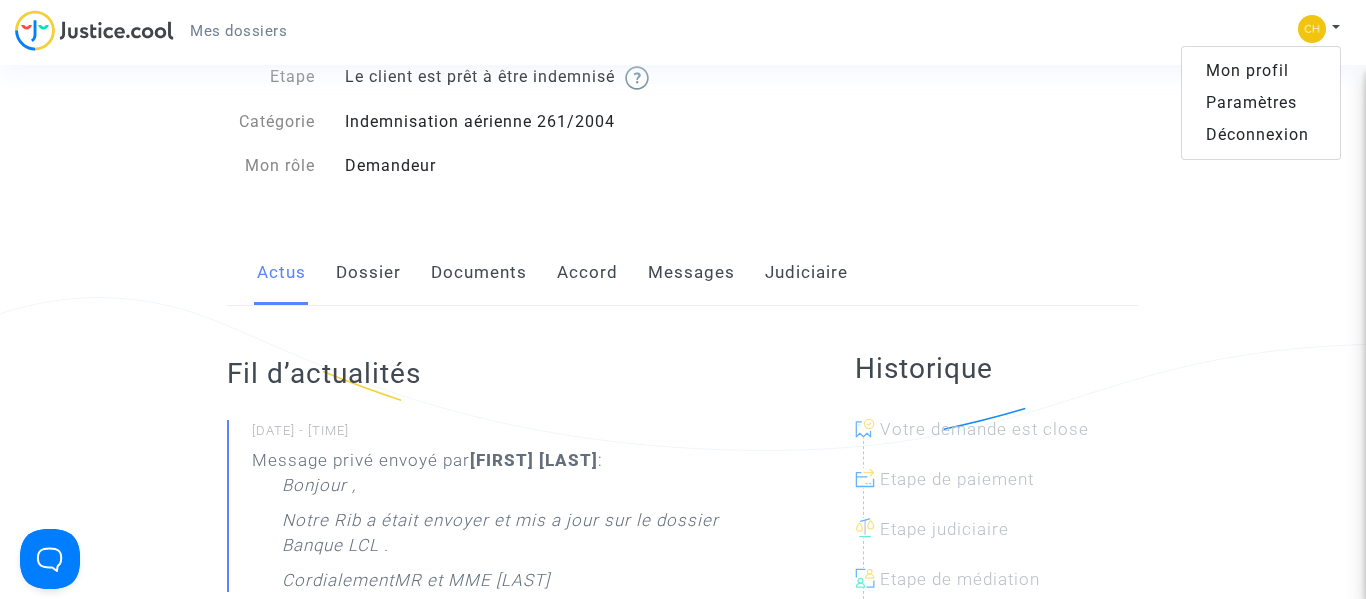 click on "Mon profil" at bounding box center (1261, 71) 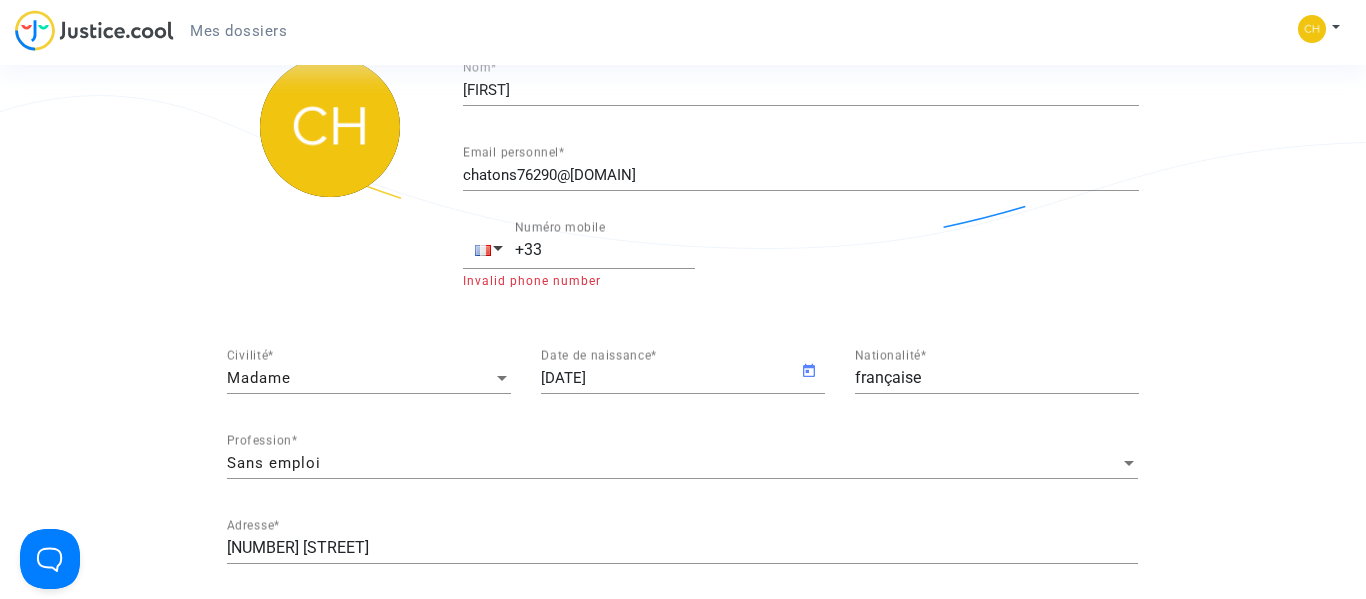 scroll, scrollTop: 321, scrollLeft: 0, axis: vertical 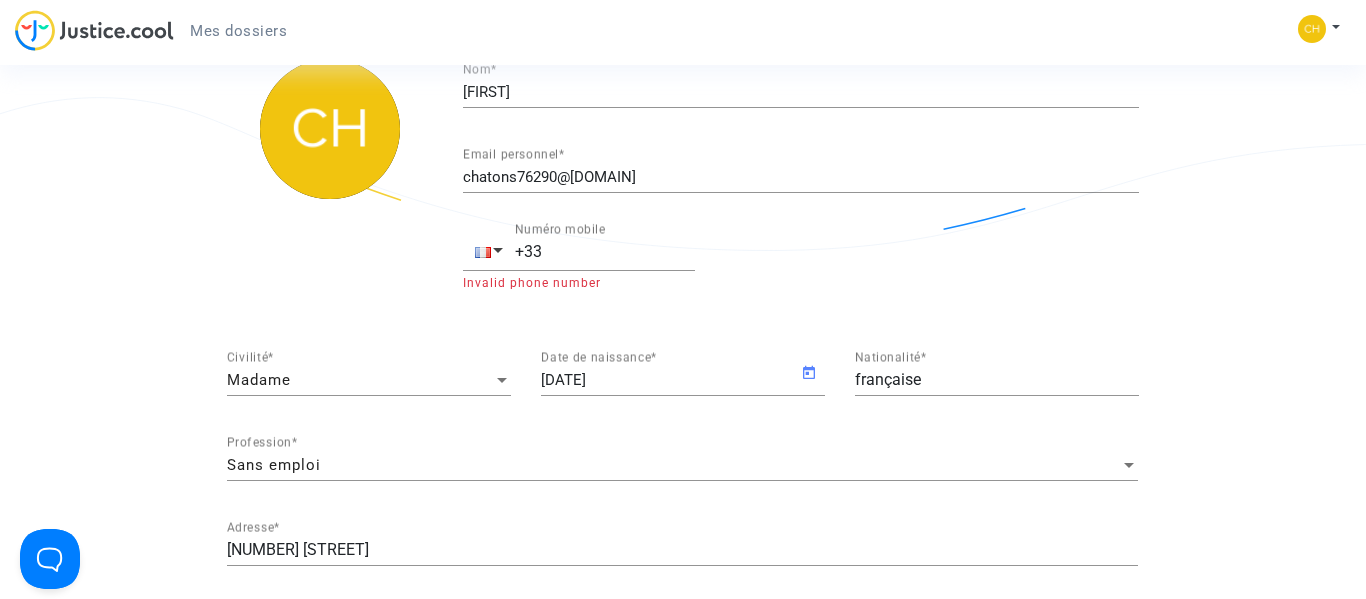 click on "+33" at bounding box center (605, 252) 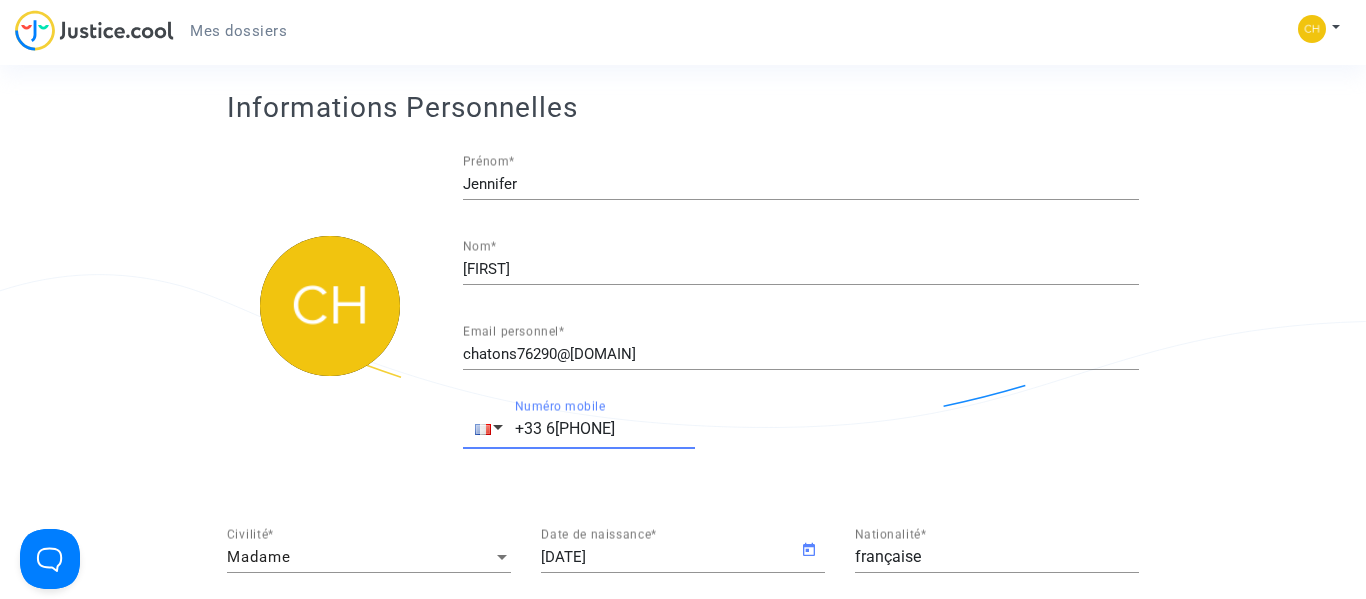 scroll, scrollTop: 124, scrollLeft: 0, axis: vertical 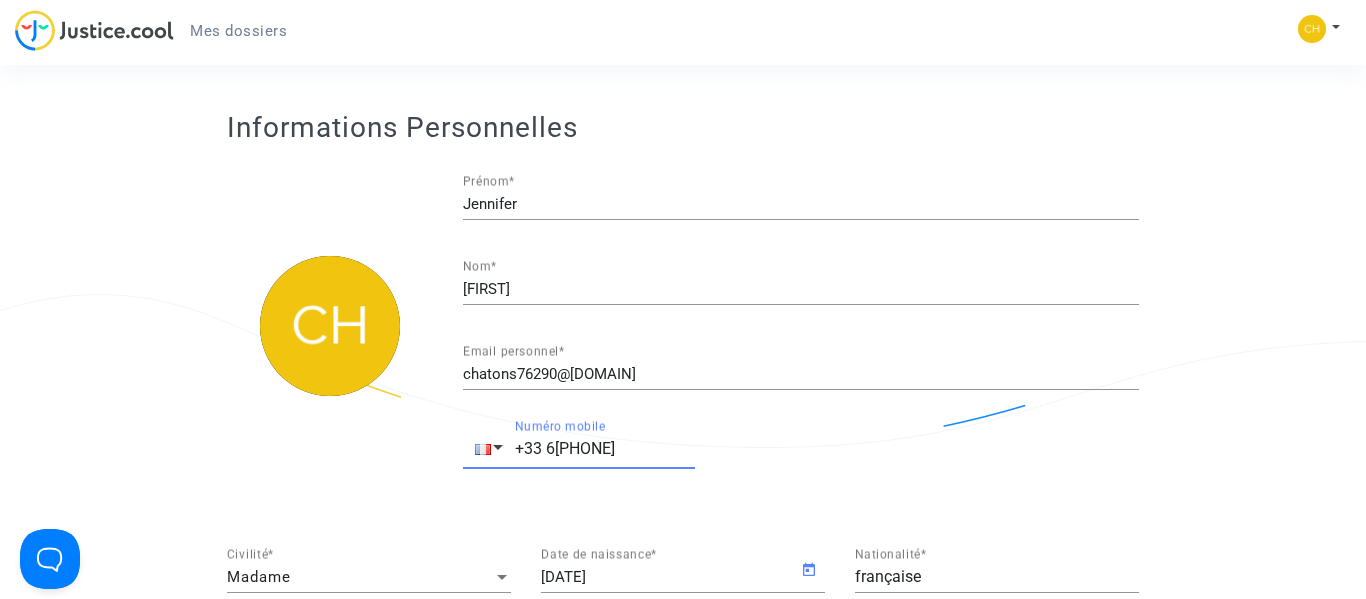 type on "+33 6[PHONE]" 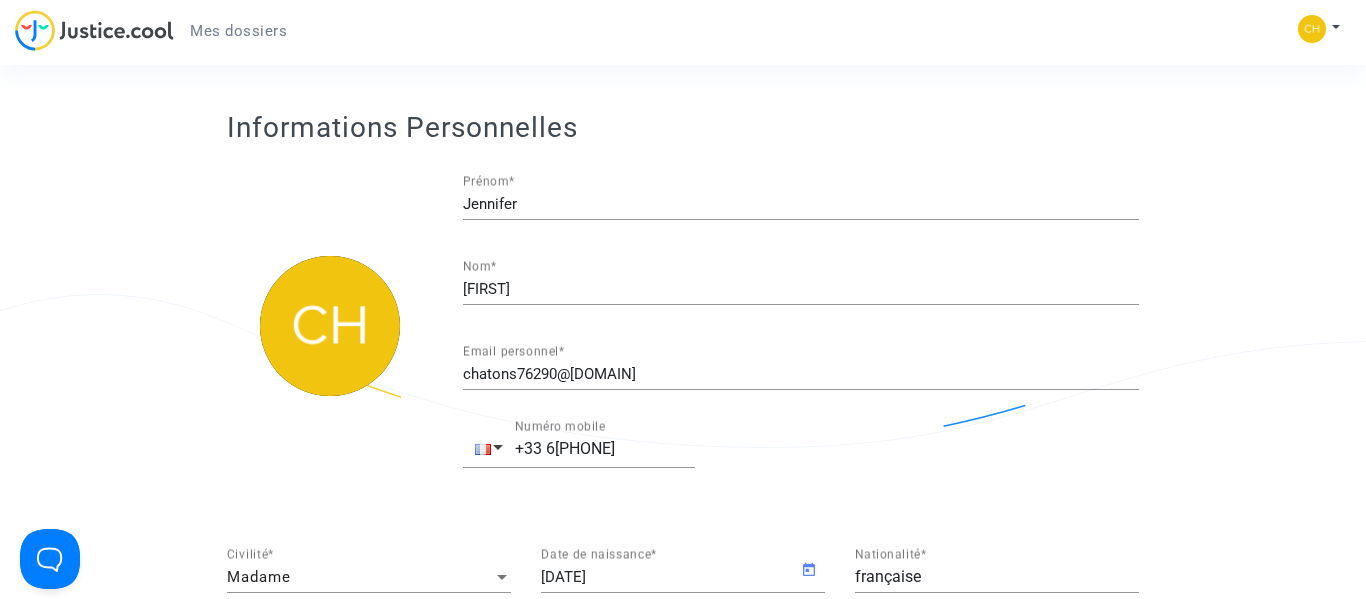 click on "[FIRST]" at bounding box center [801, 289] 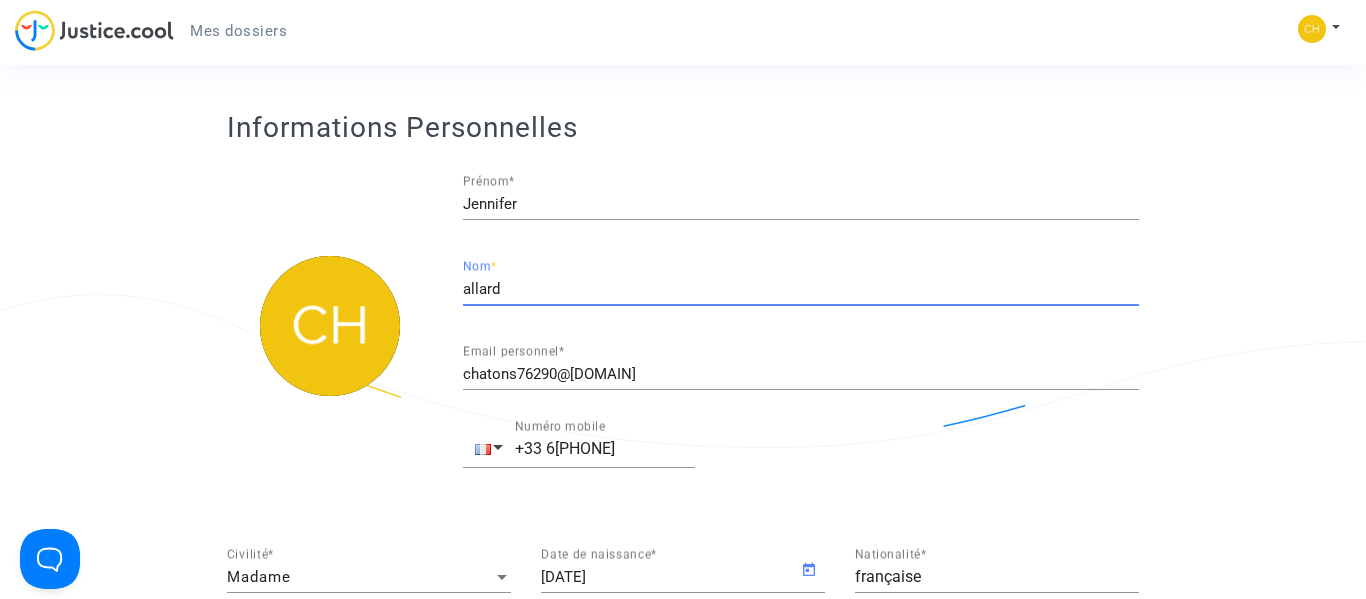 type on "allard" 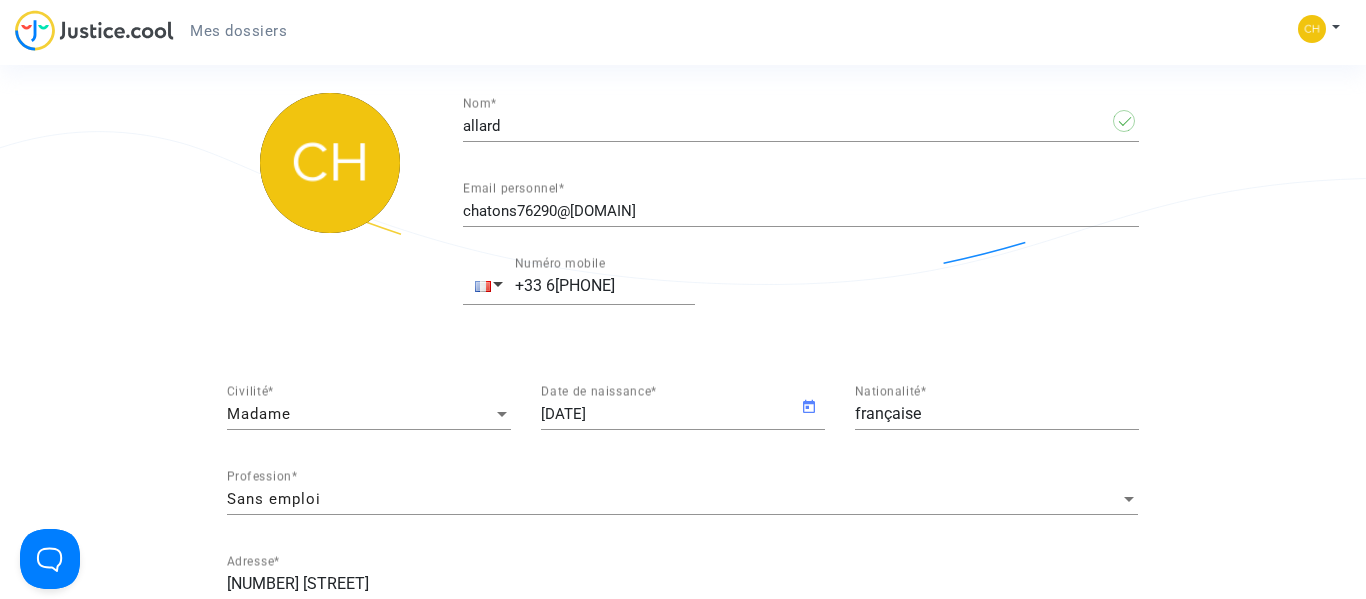 scroll, scrollTop: 279, scrollLeft: 0, axis: vertical 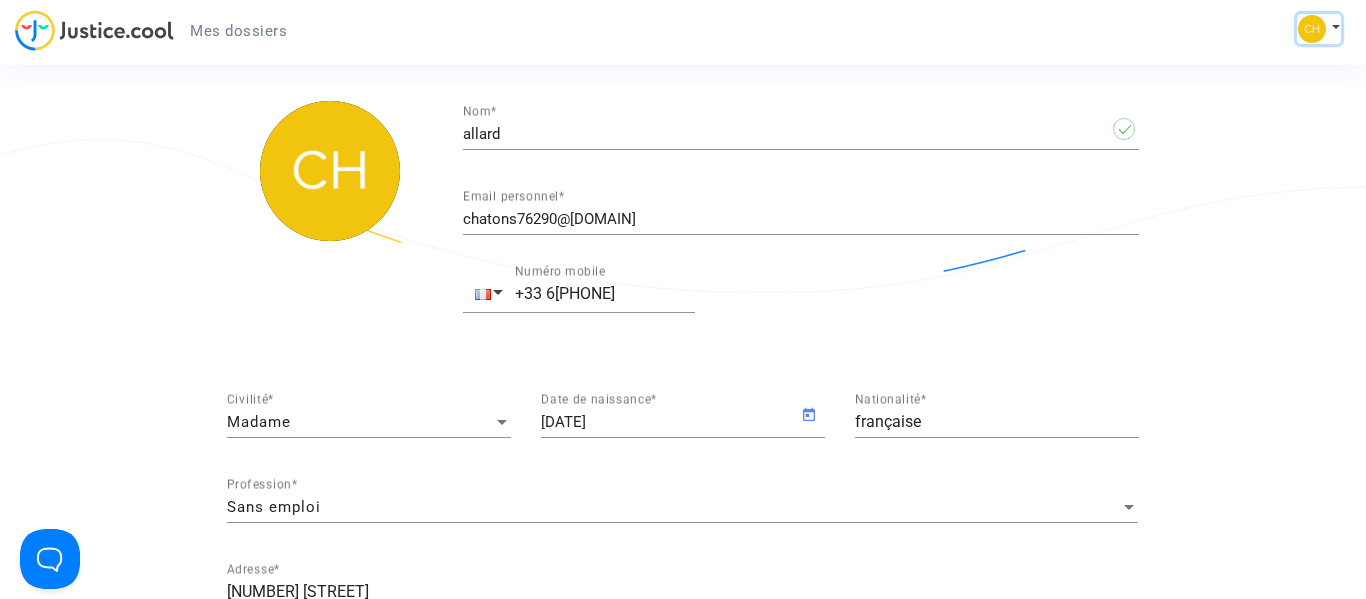 click at bounding box center (1312, 29) 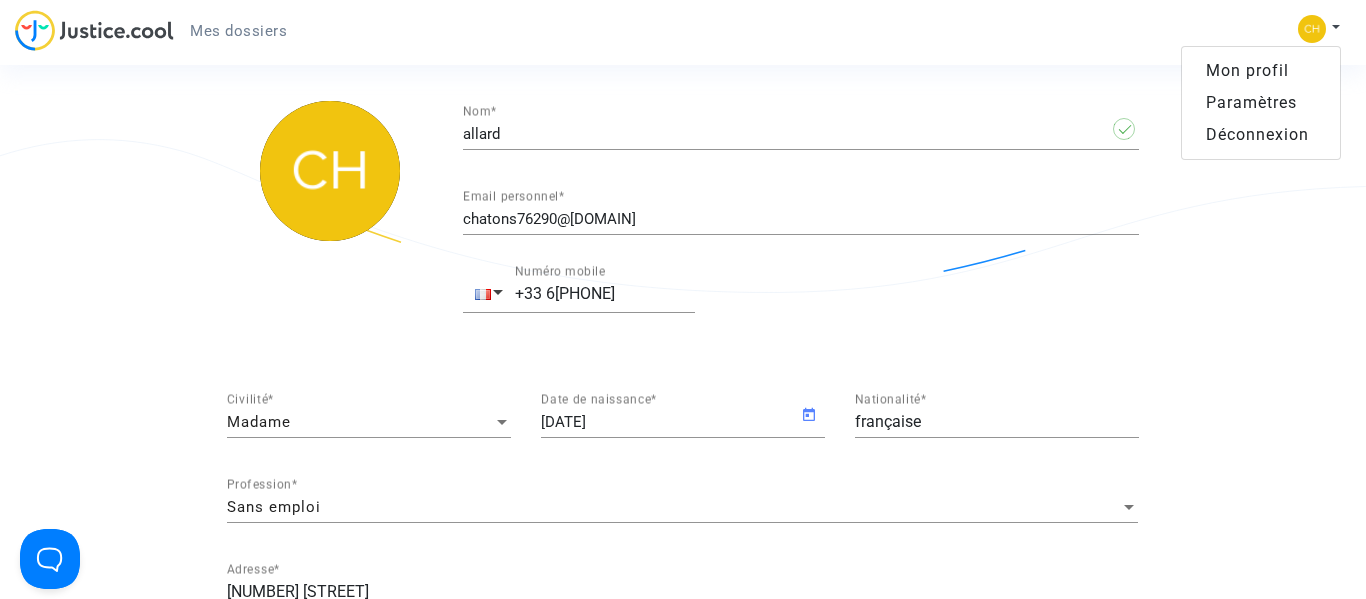 click on "Paramètres" at bounding box center (1261, 103) 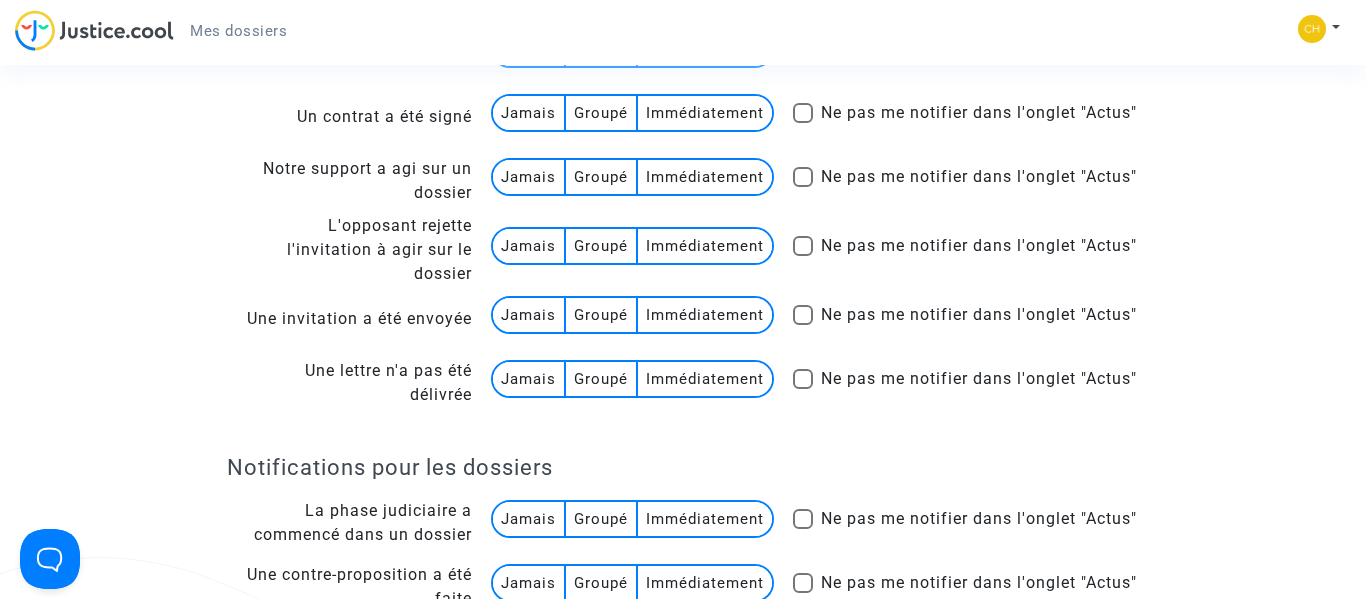 scroll, scrollTop: 1383, scrollLeft: 0, axis: vertical 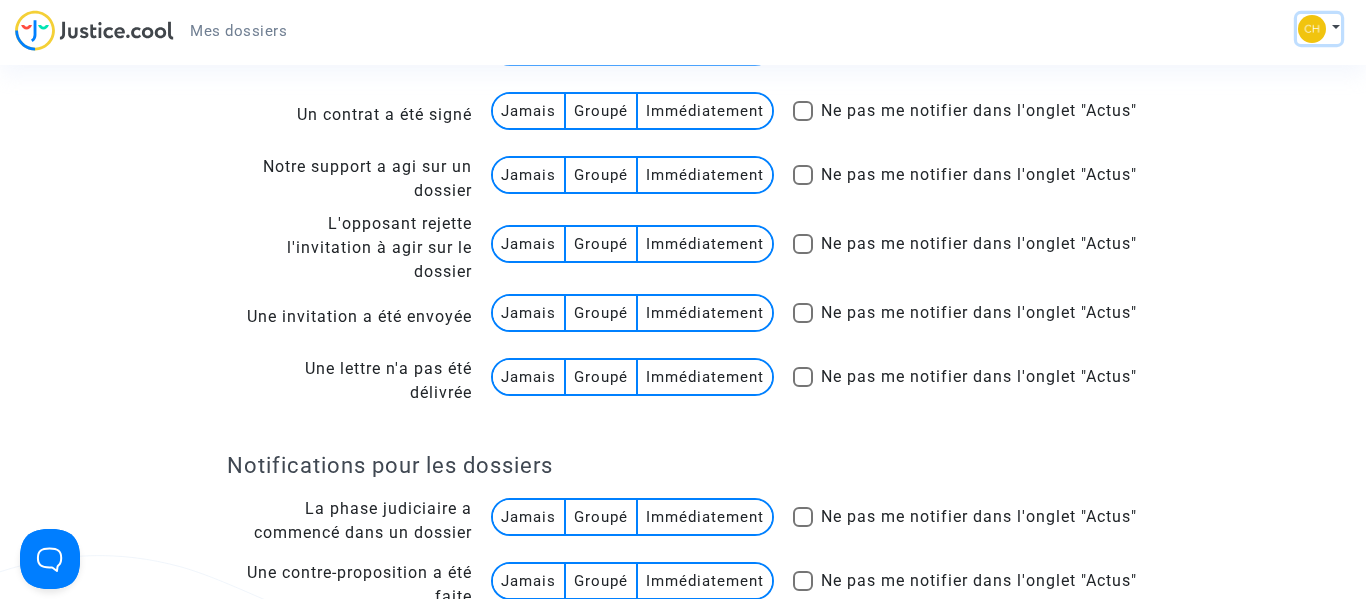 click at bounding box center [1312, 29] 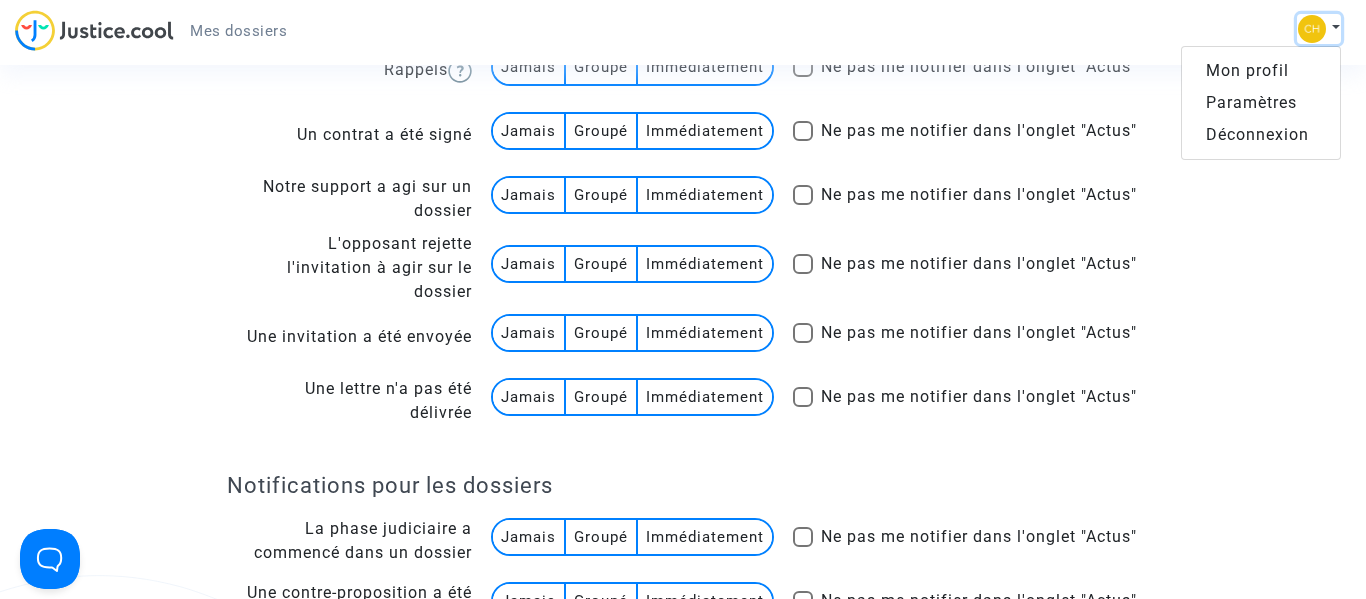 scroll, scrollTop: 1344, scrollLeft: 0, axis: vertical 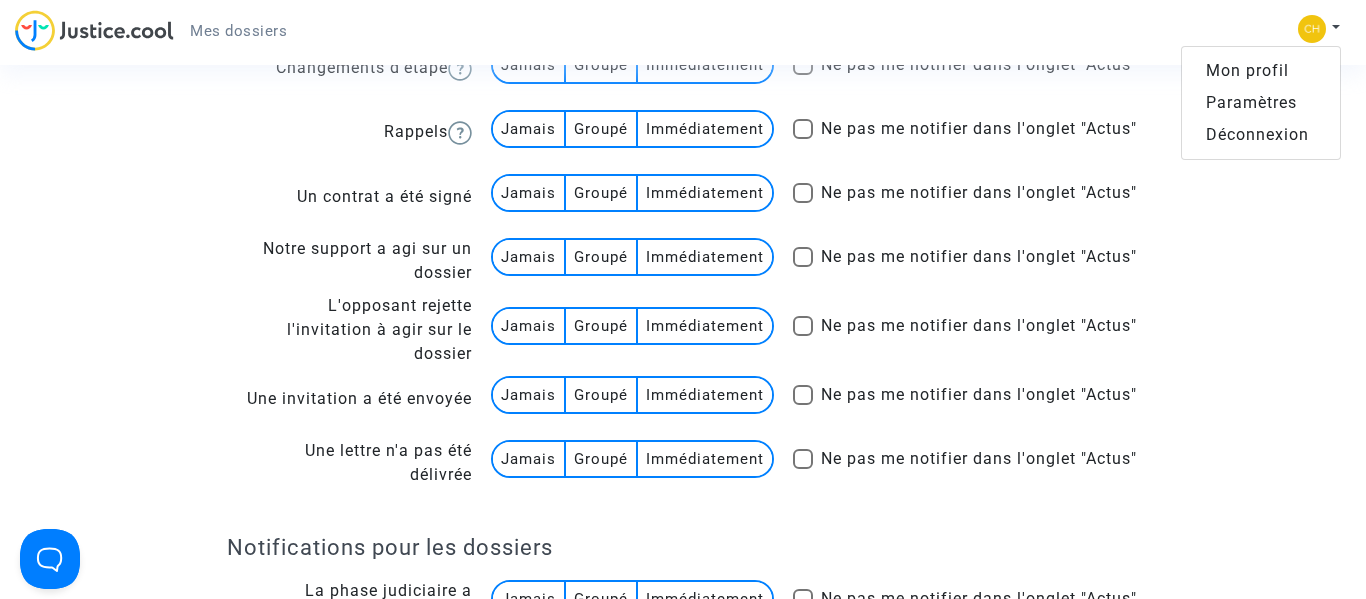 click on "Mon profil" at bounding box center (1261, 71) 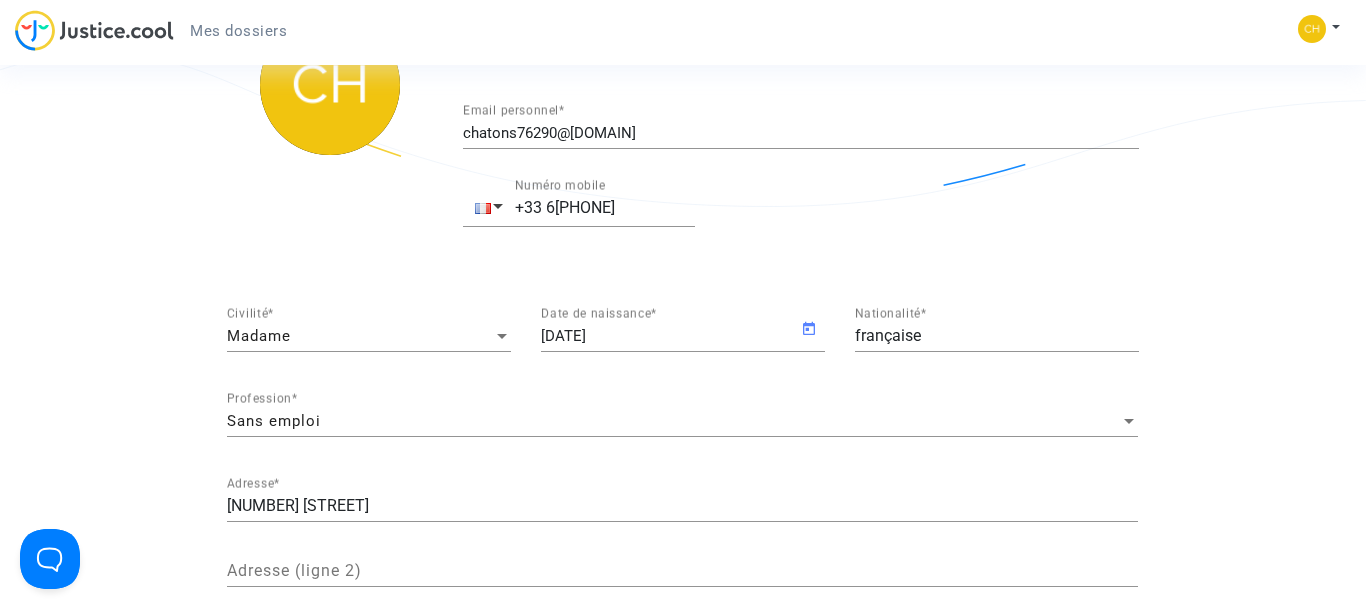 scroll, scrollTop: 338, scrollLeft: 0, axis: vertical 